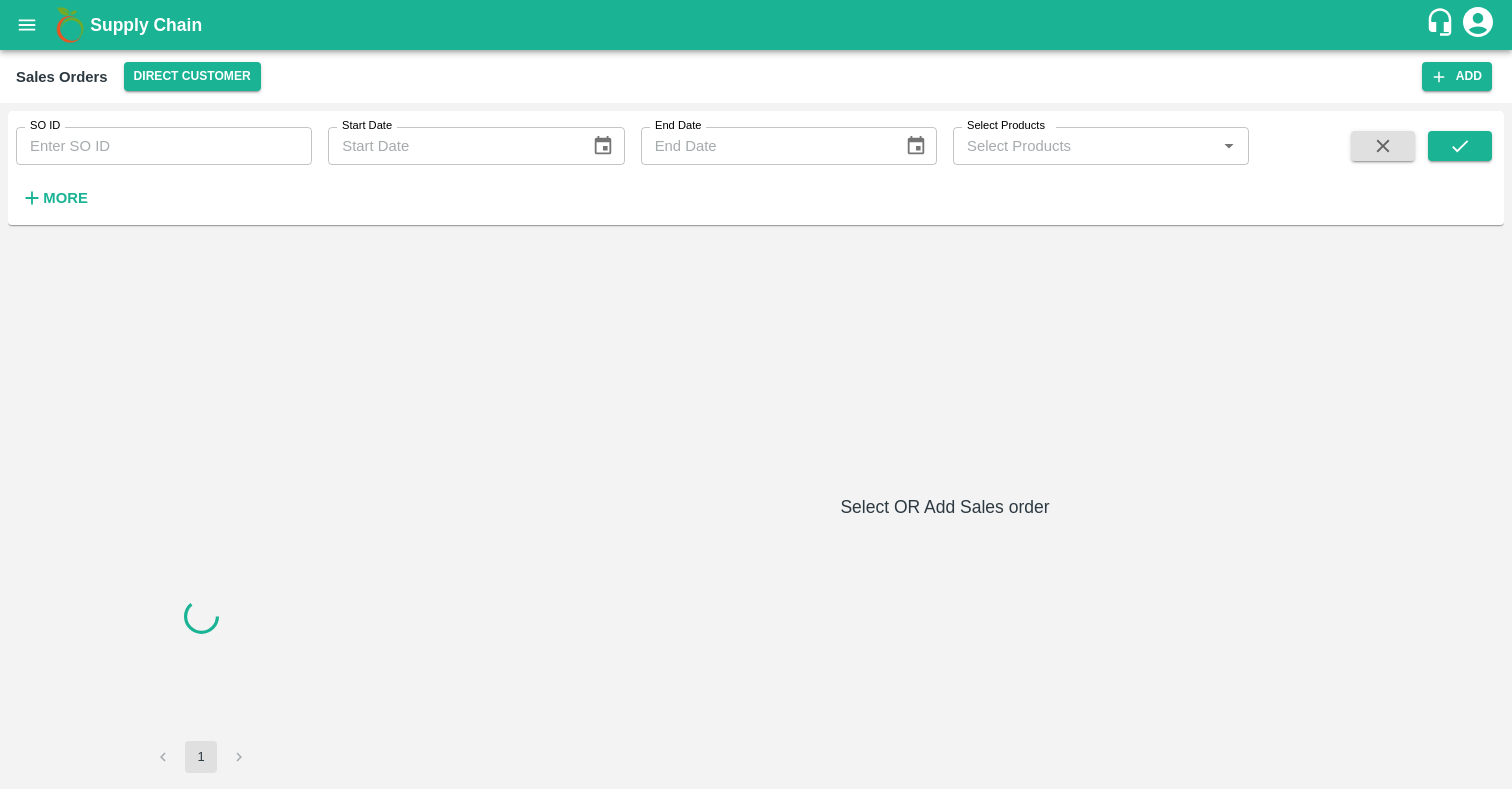 scroll, scrollTop: 0, scrollLeft: 0, axis: both 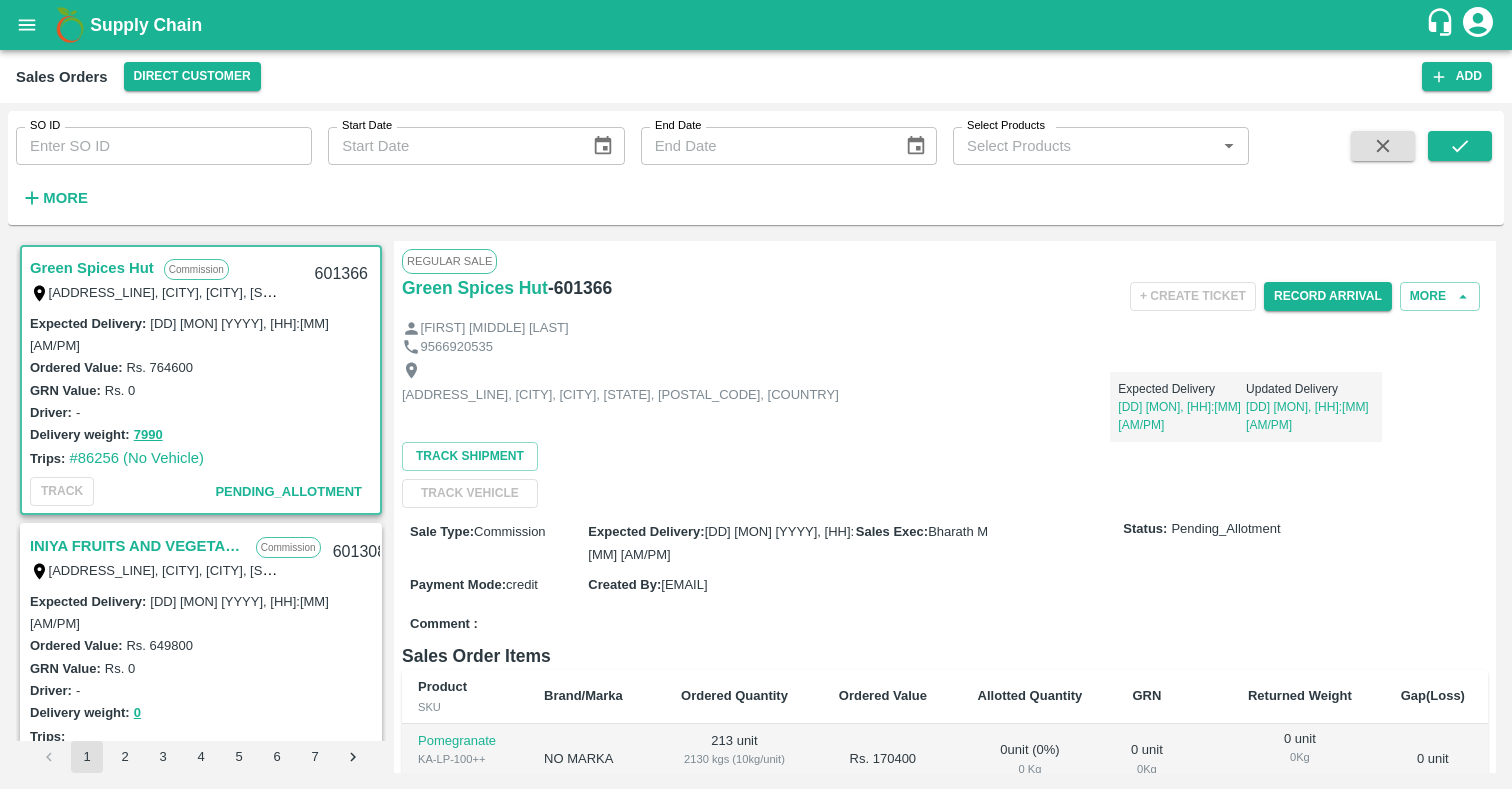 click on "SO ID" at bounding box center (164, 146) 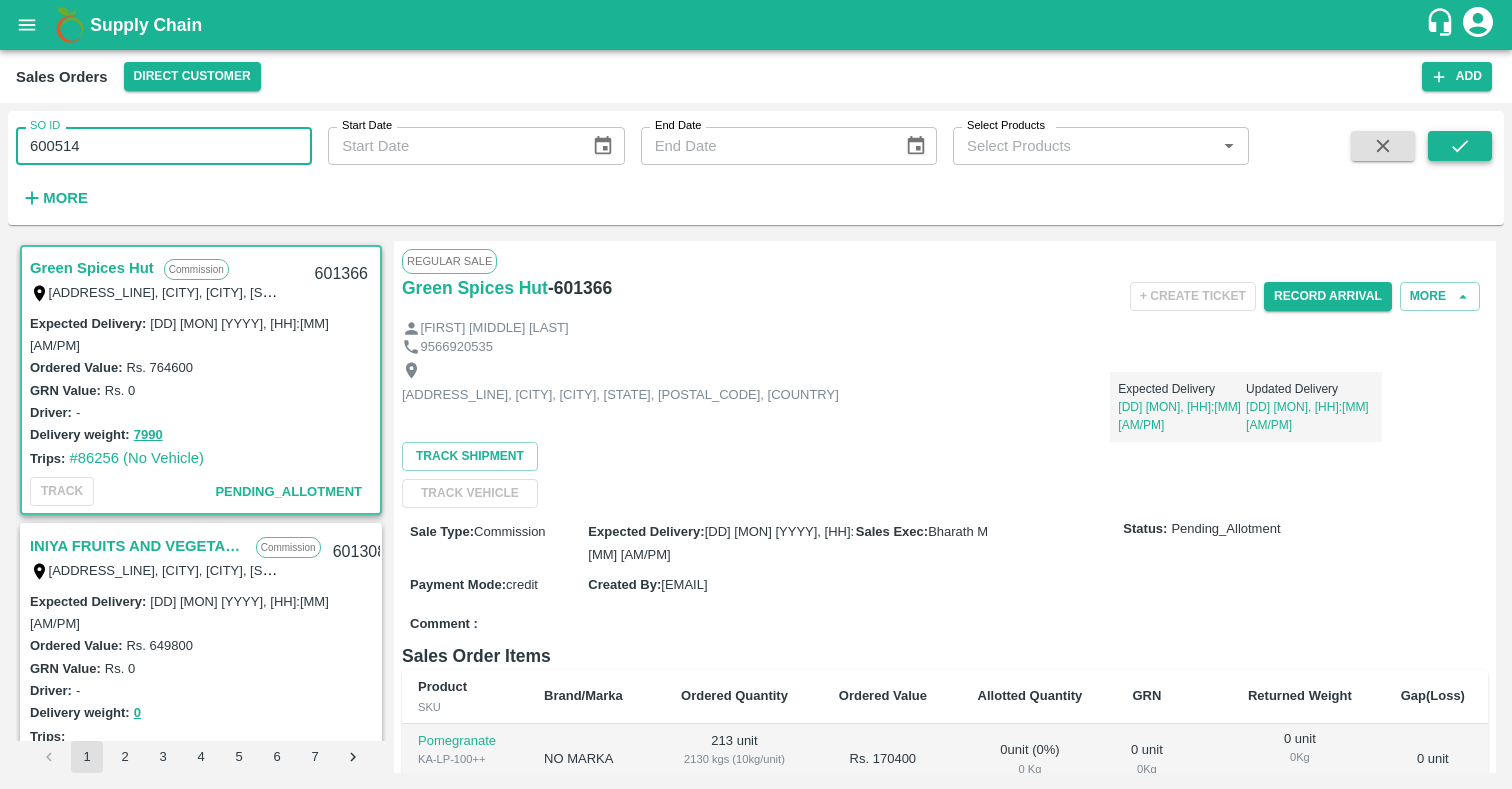 type on "600514" 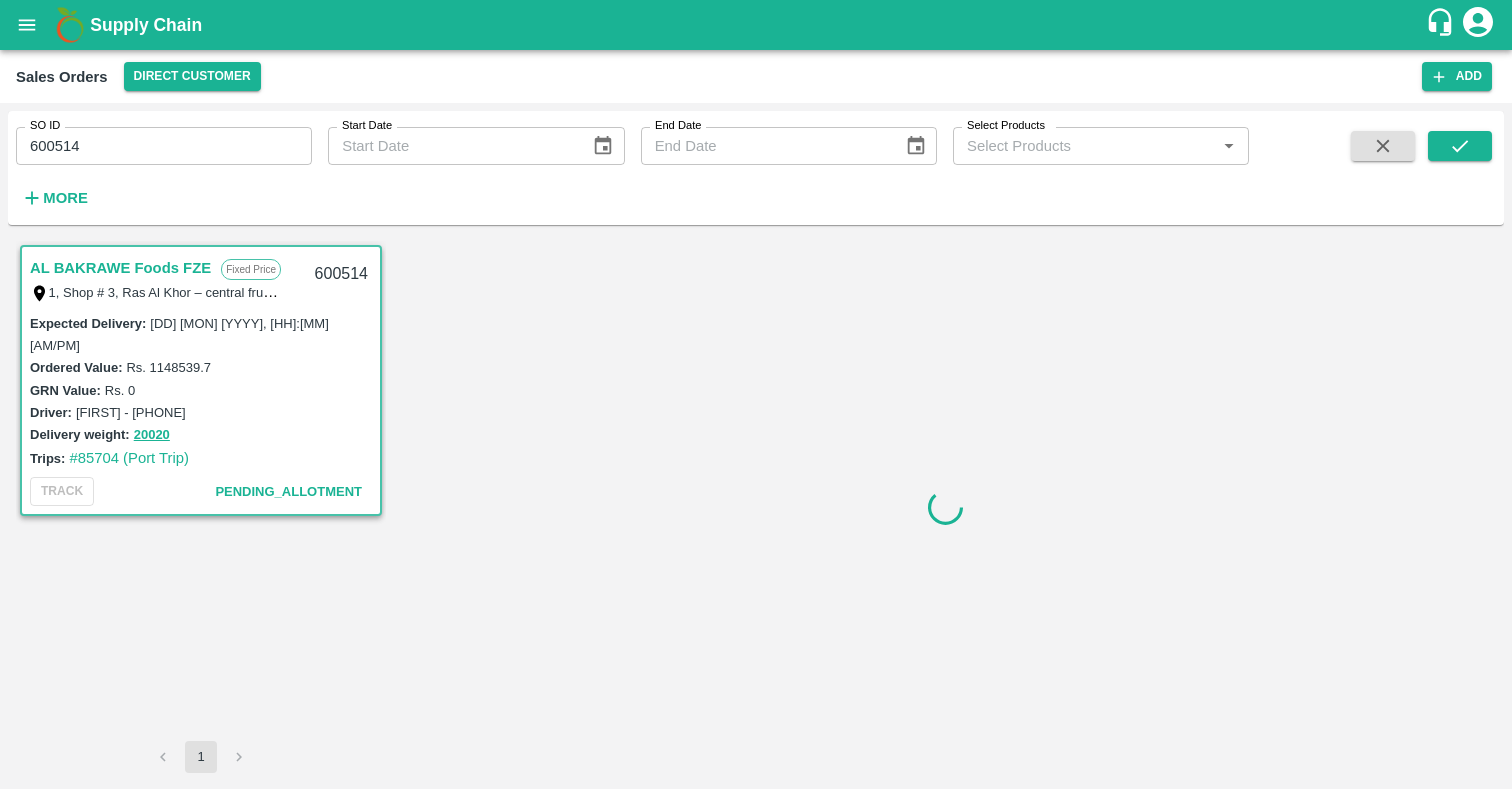 click at bounding box center (945, 507) 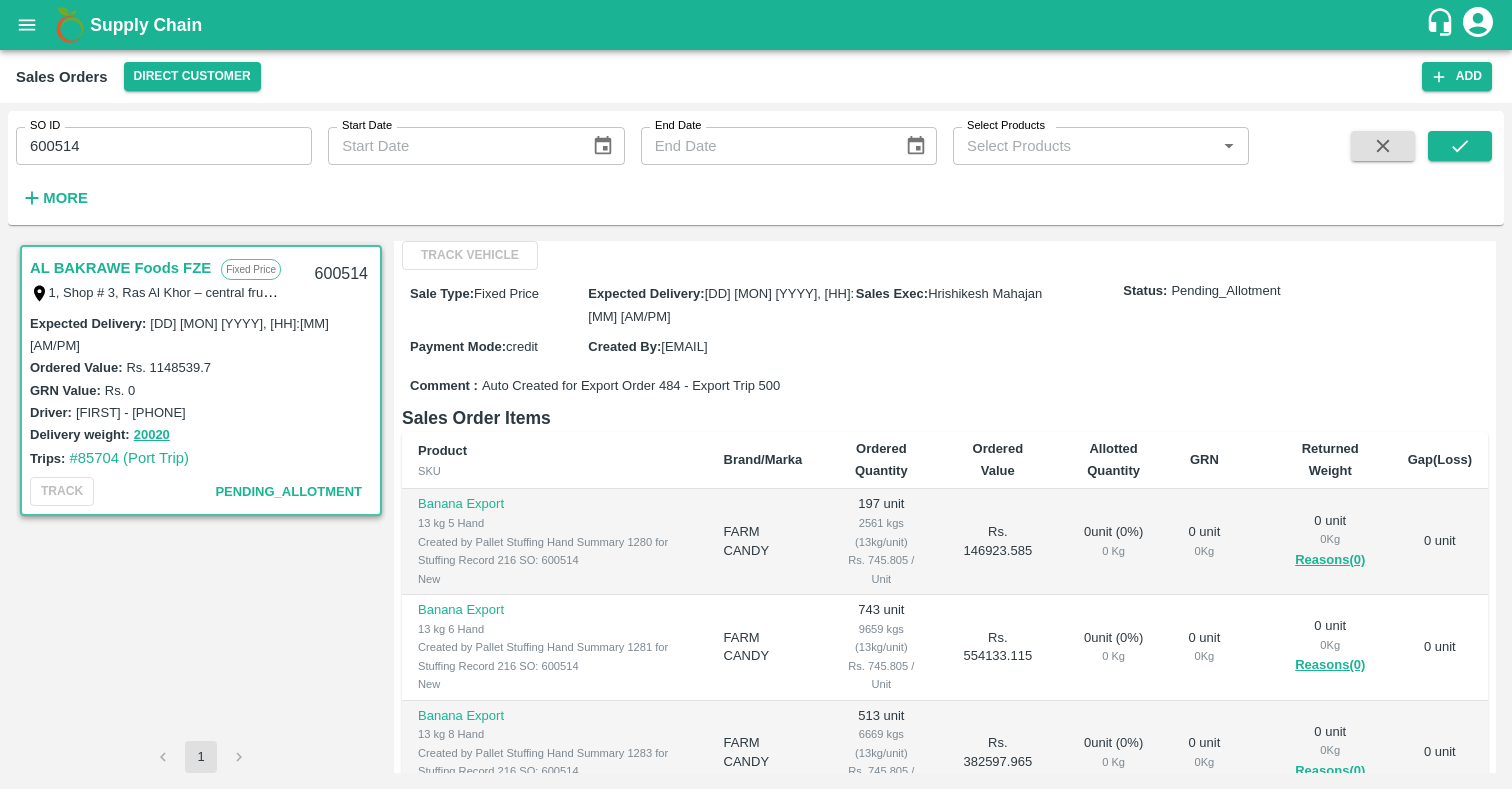 scroll, scrollTop: 240, scrollLeft: 0, axis: vertical 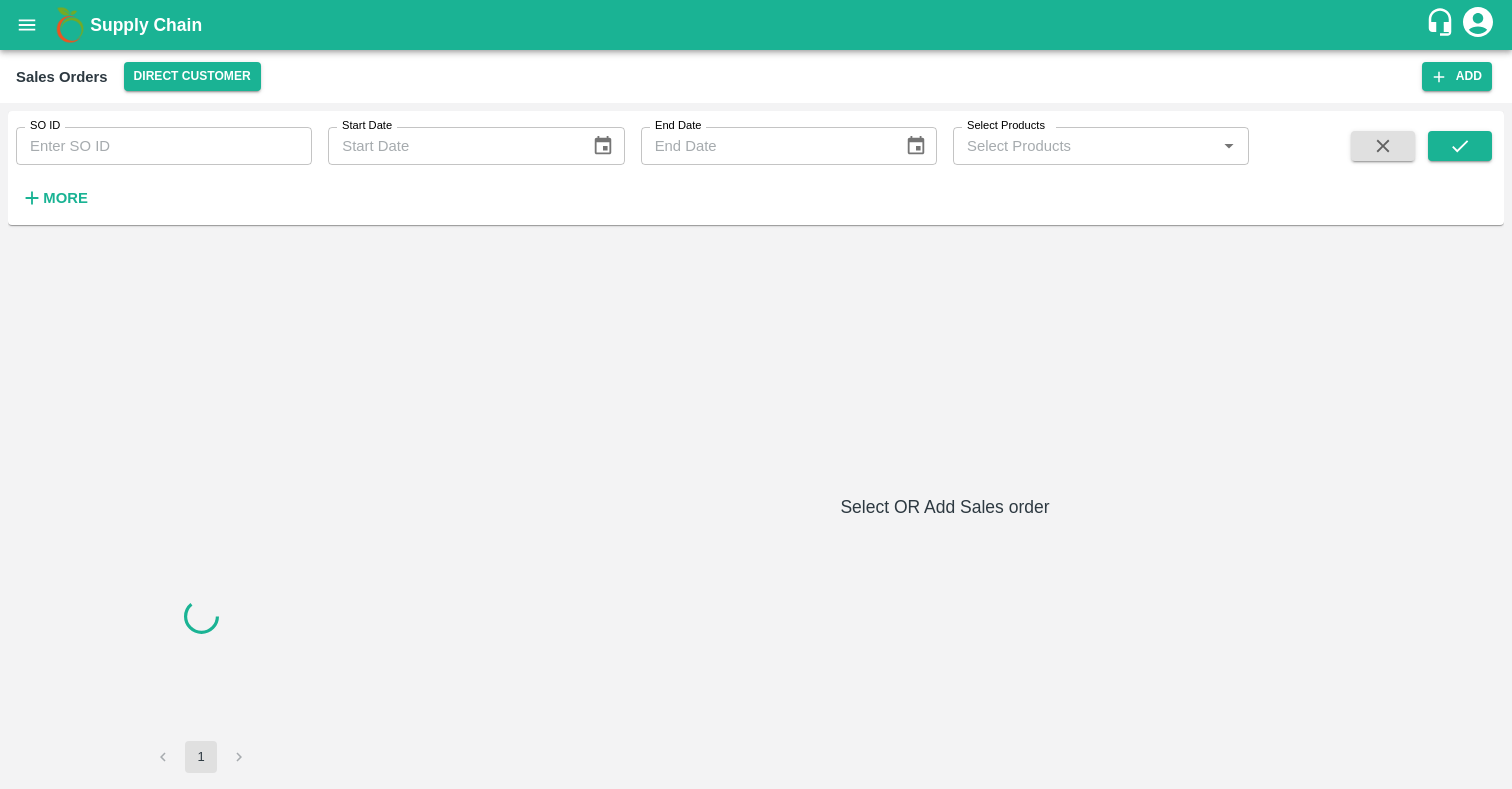 click at bounding box center [27, 25] 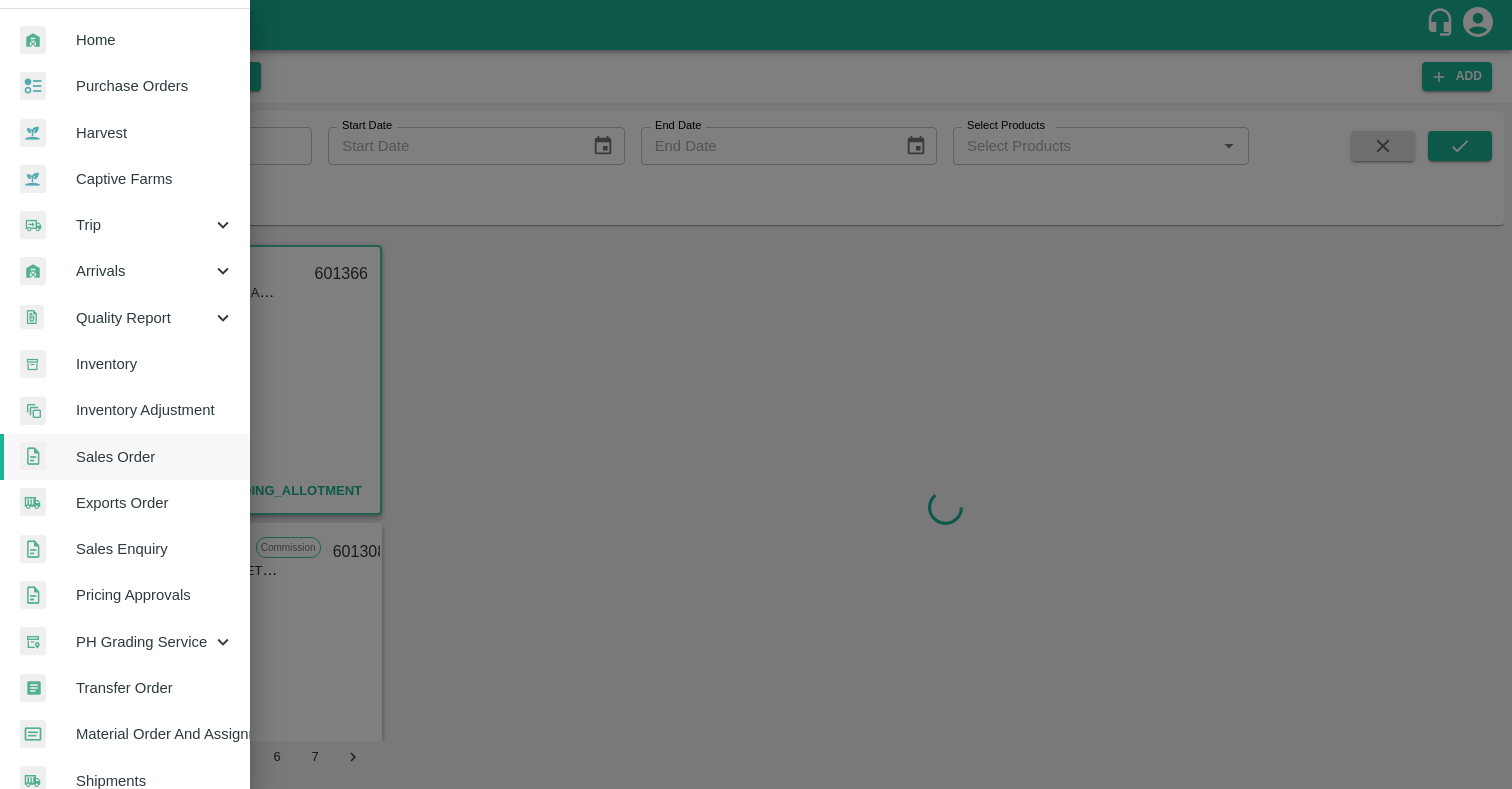 scroll, scrollTop: 44, scrollLeft: 0, axis: vertical 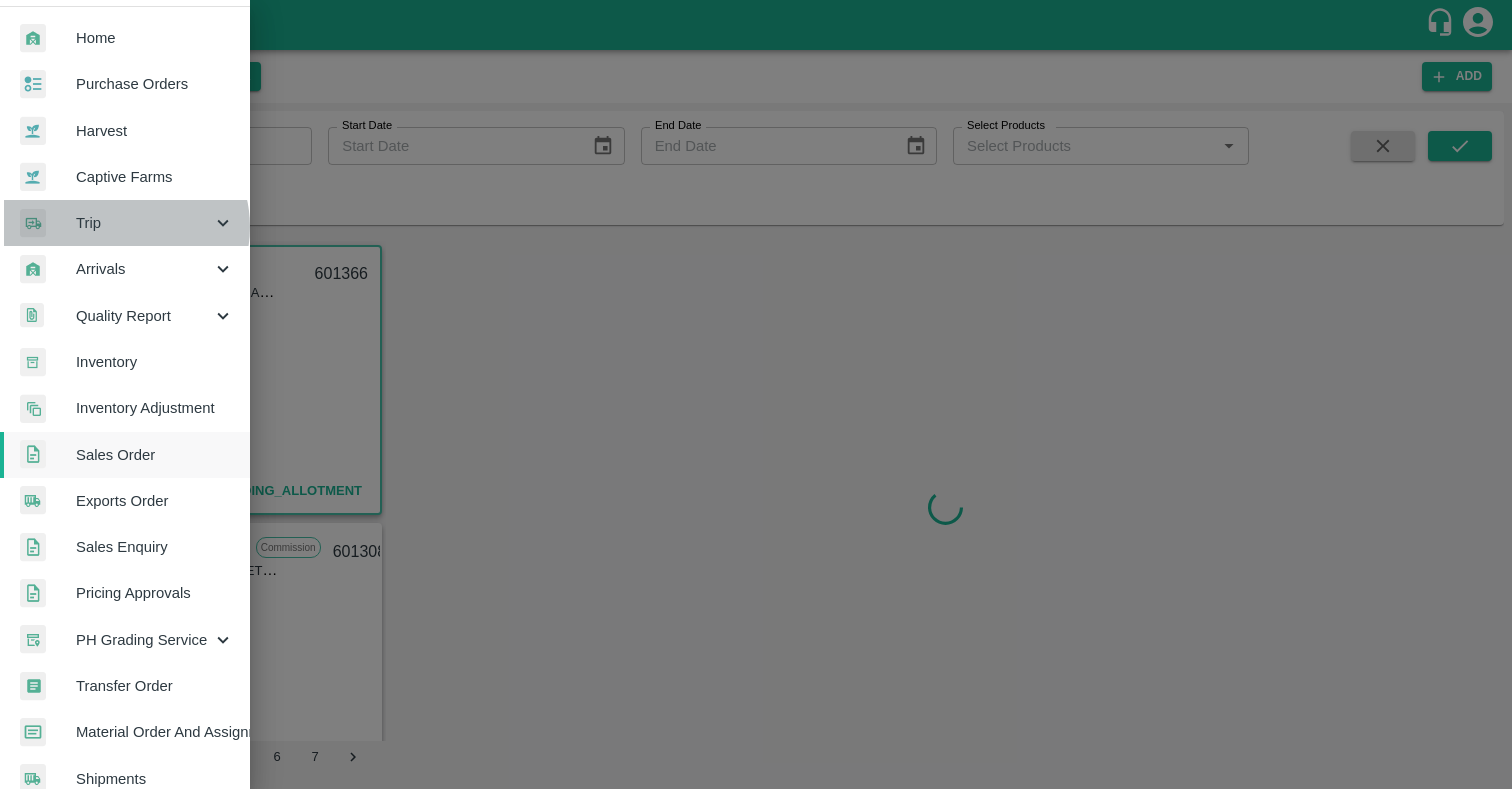 click on "Trip" at bounding box center [144, 223] 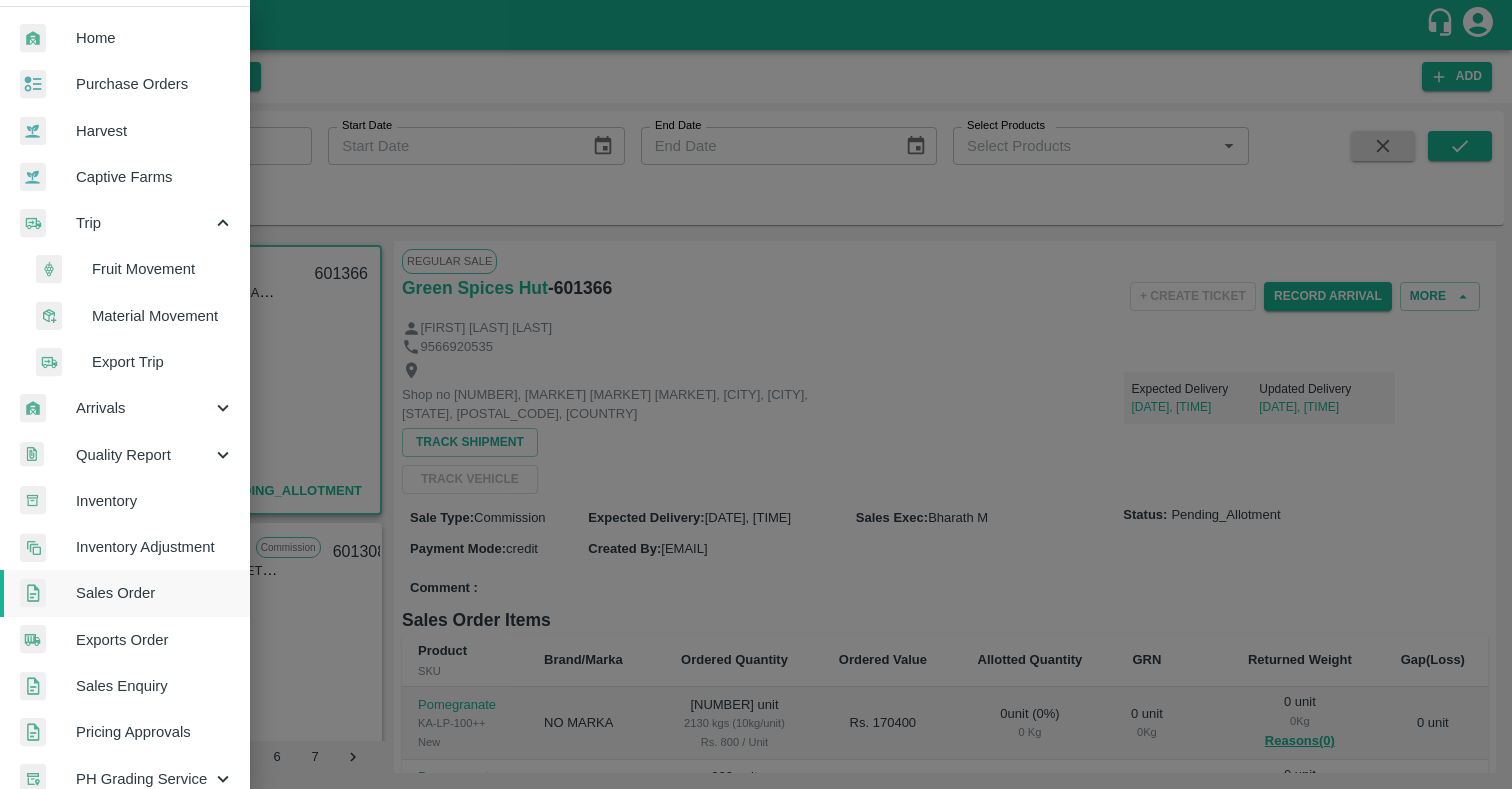 drag, startPoint x: 150, startPoint y: 374, endPoint x: 173, endPoint y: 378, distance: 23.345236 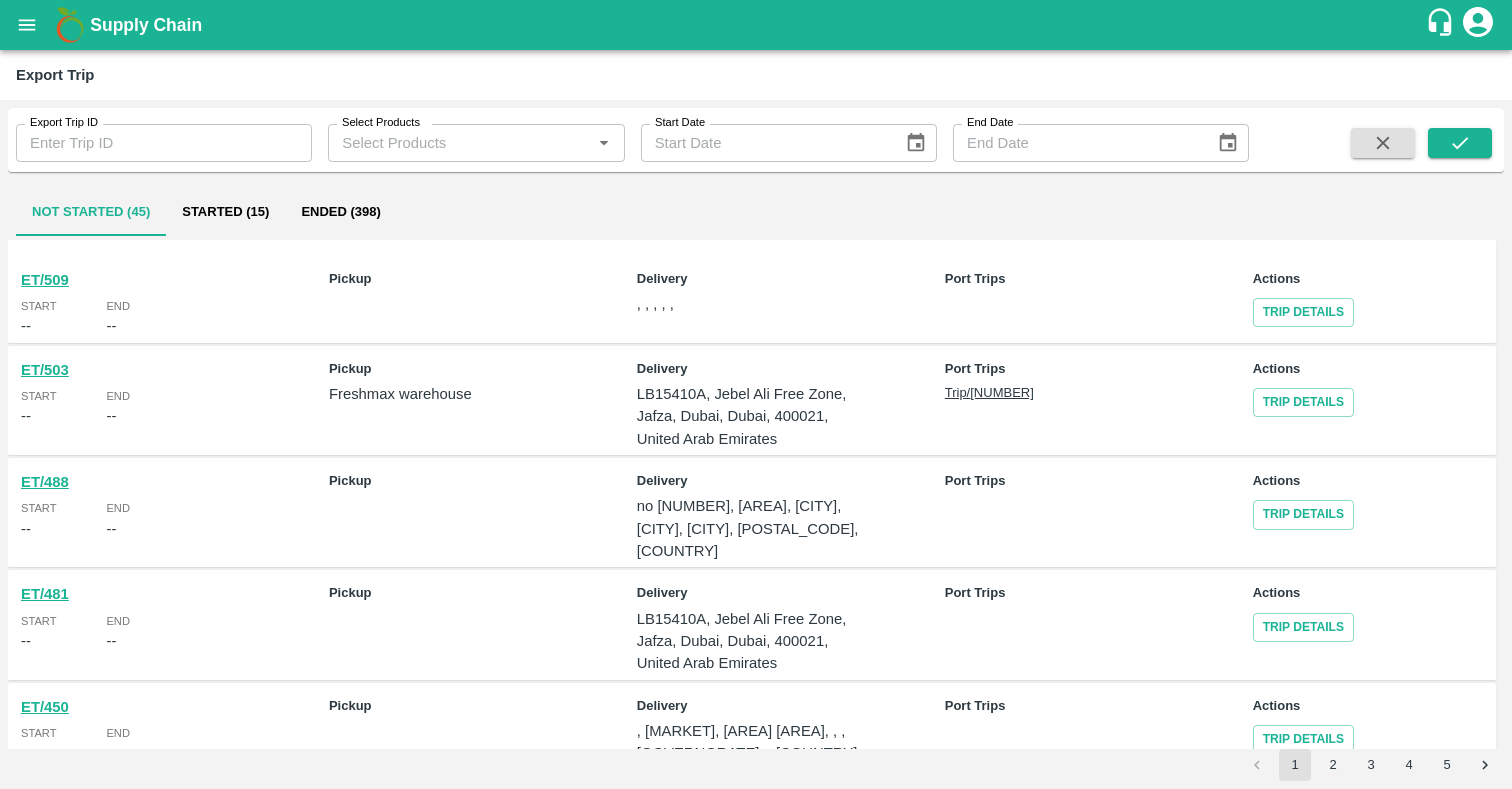 click on "Export Trip ID" at bounding box center [164, 143] 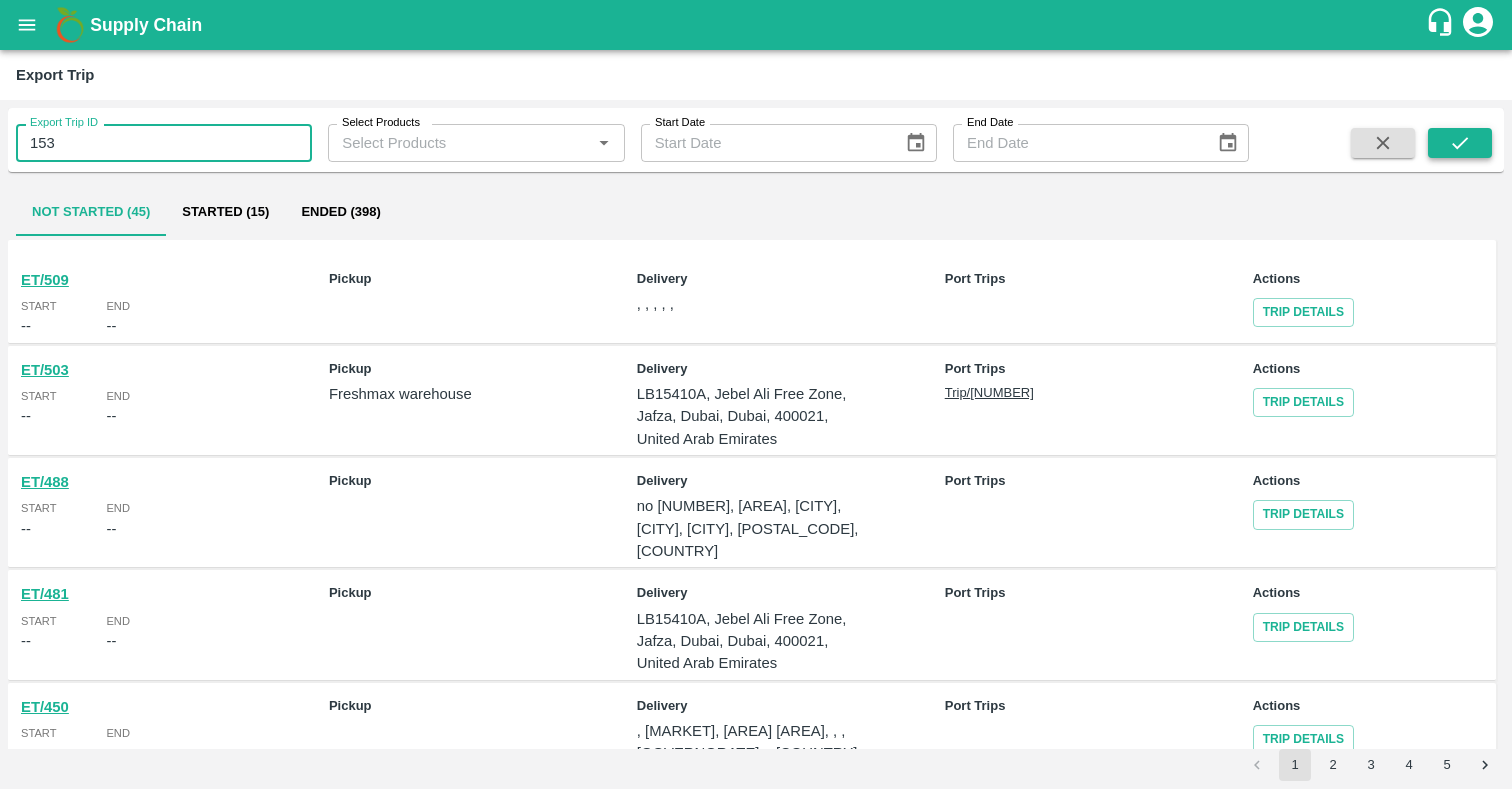type on "153" 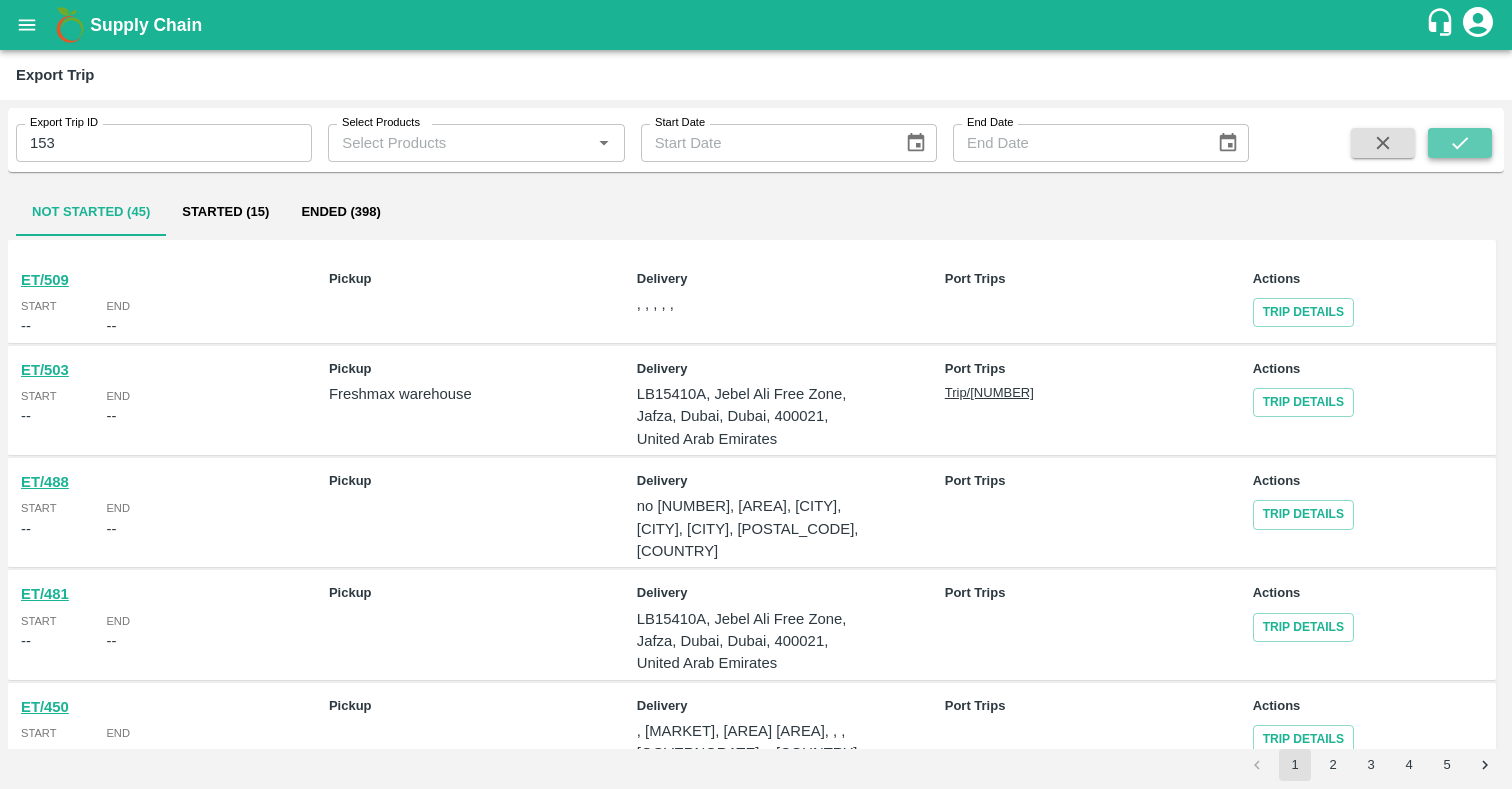 click 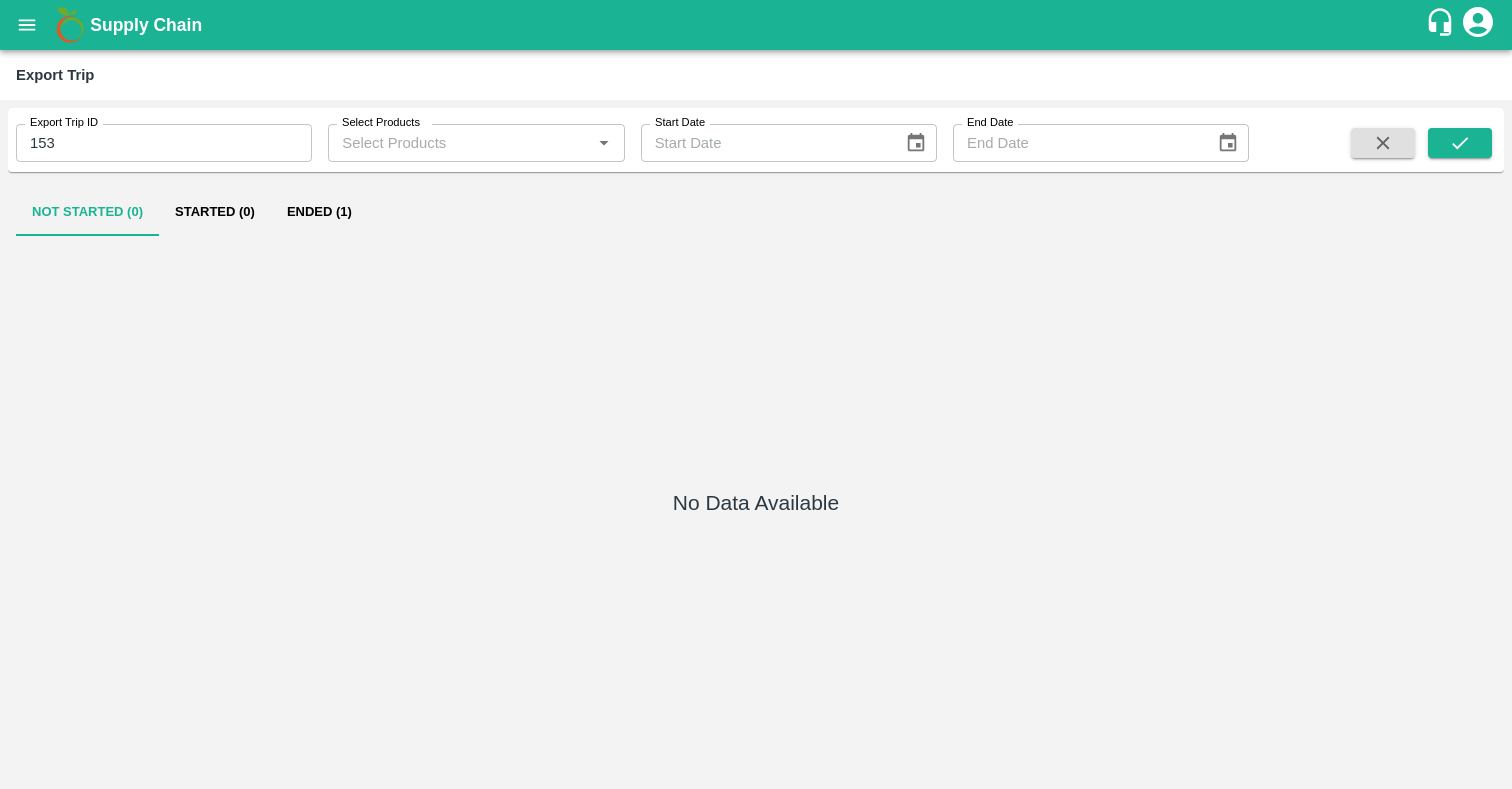 click on "Ended (1)" at bounding box center [319, 212] 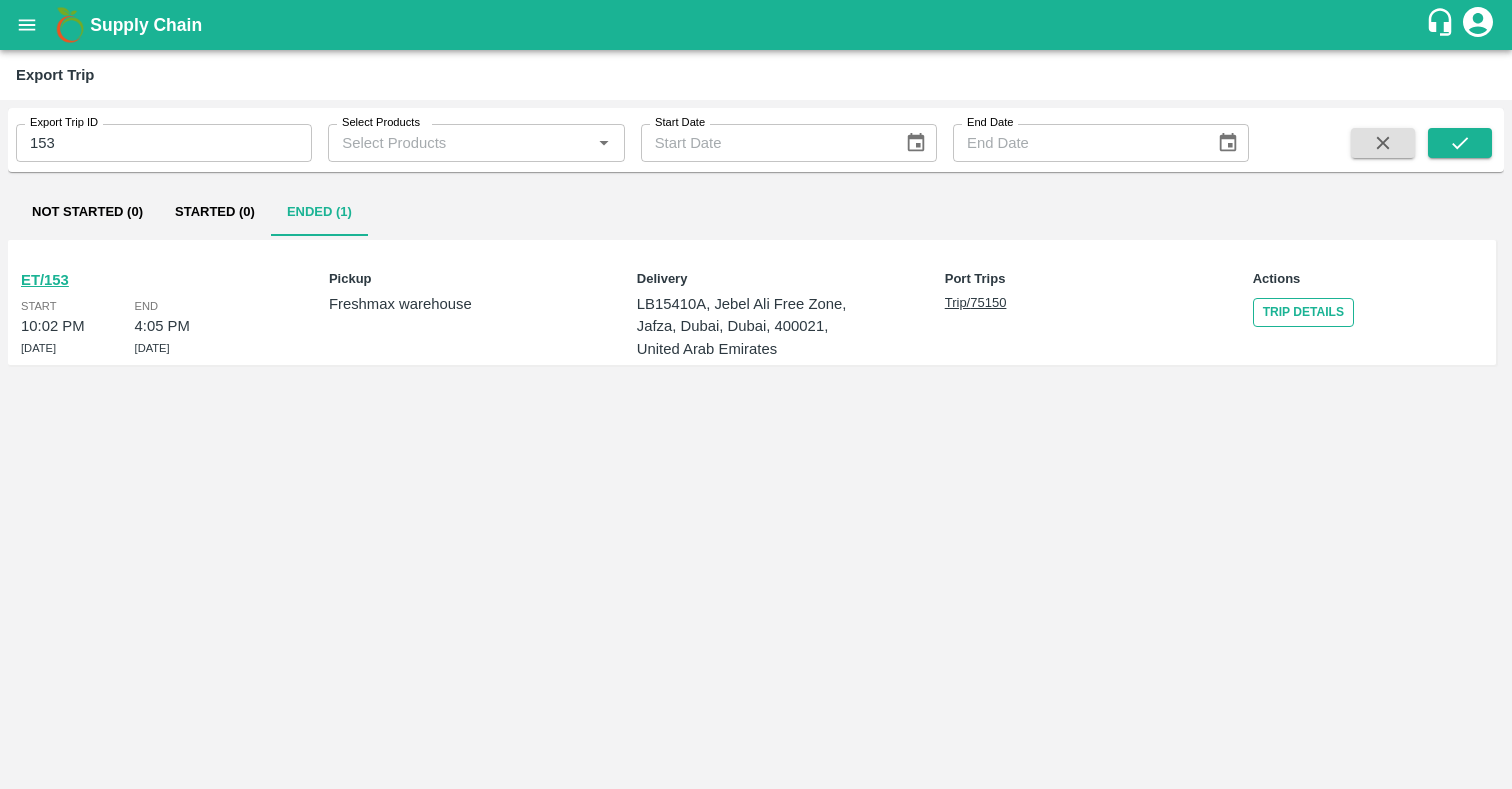 click on "Trip Details" at bounding box center [1303, 312] 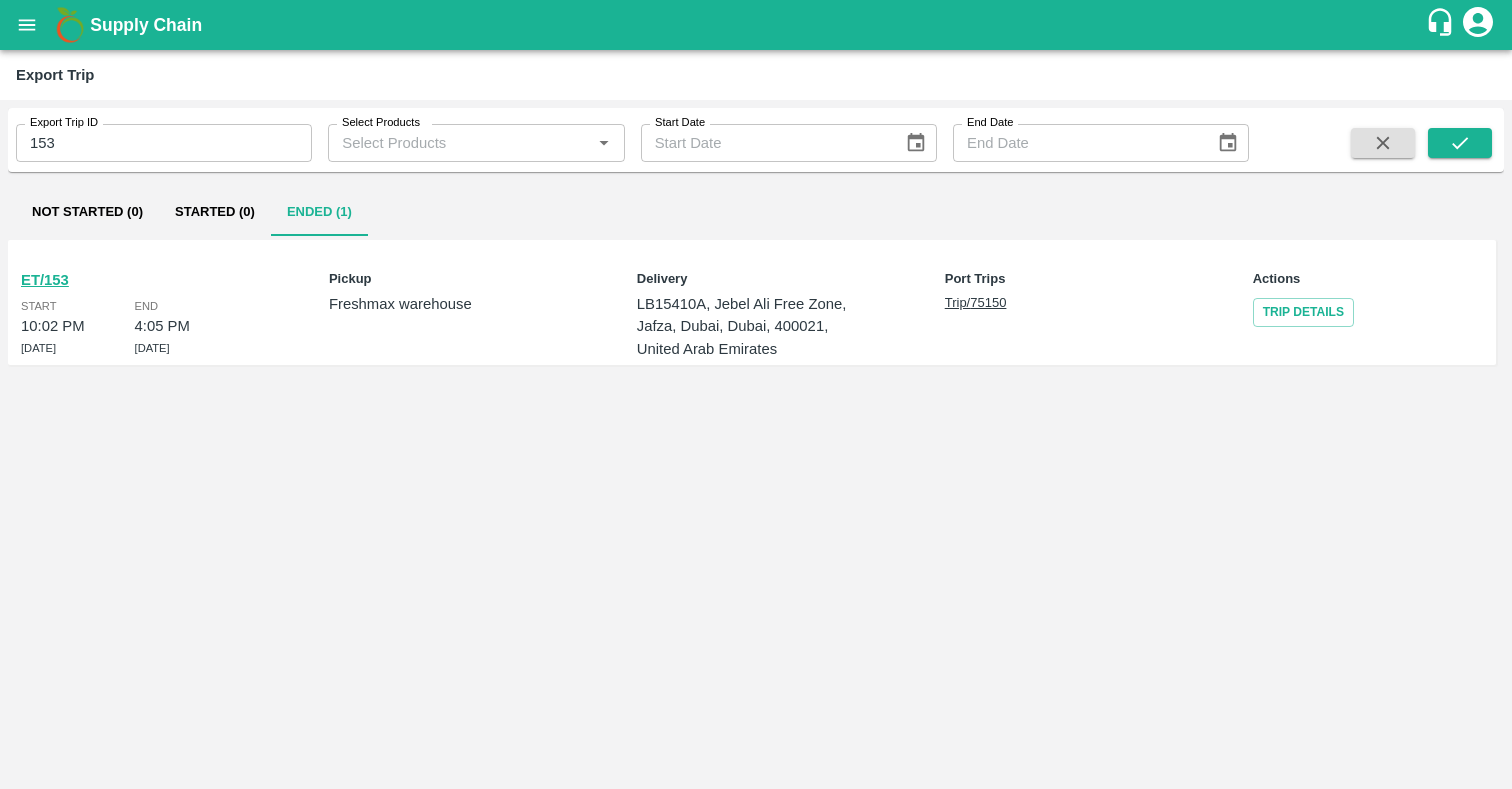 click 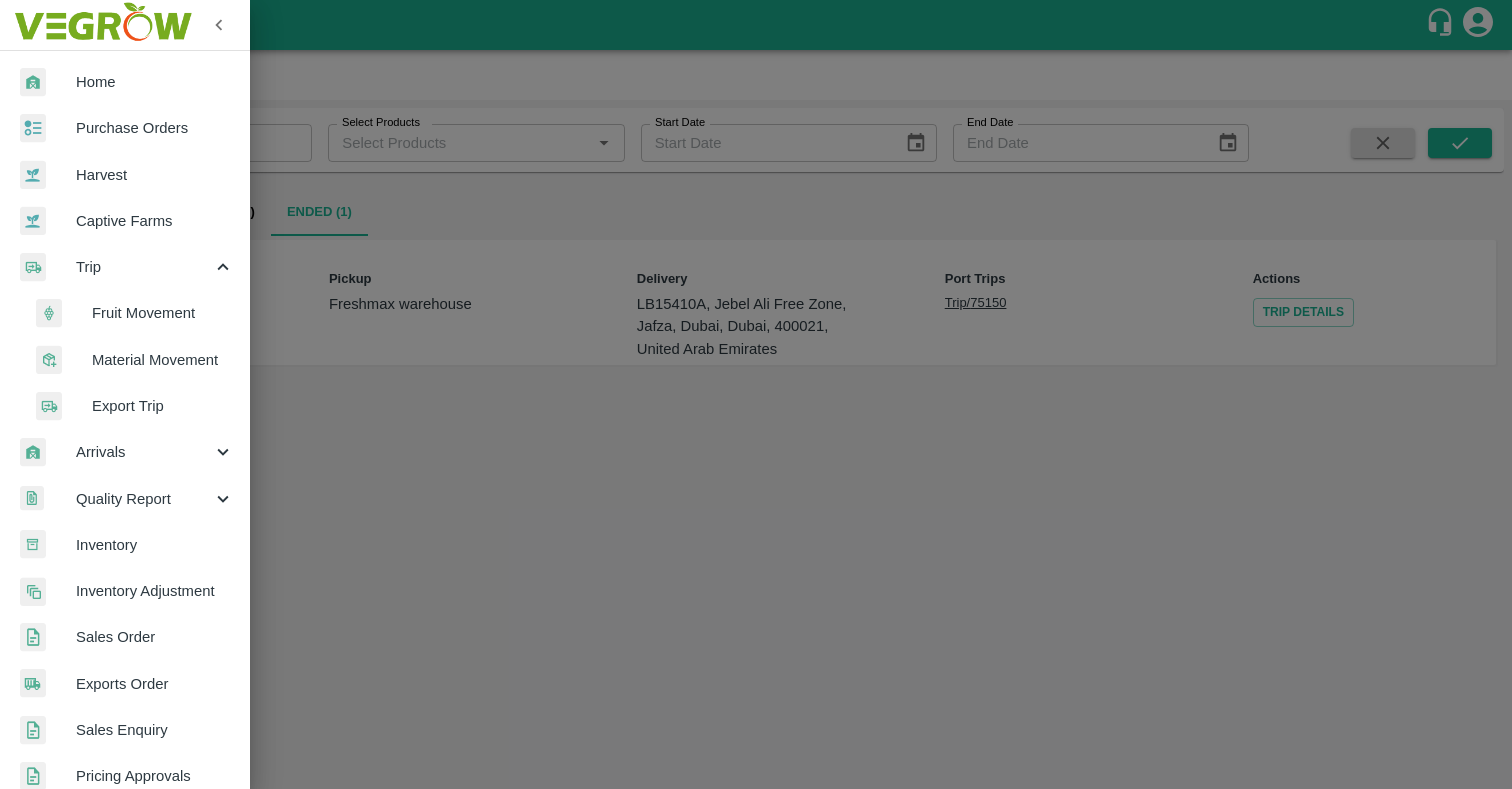 click on "Fruit Movement" at bounding box center [163, 313] 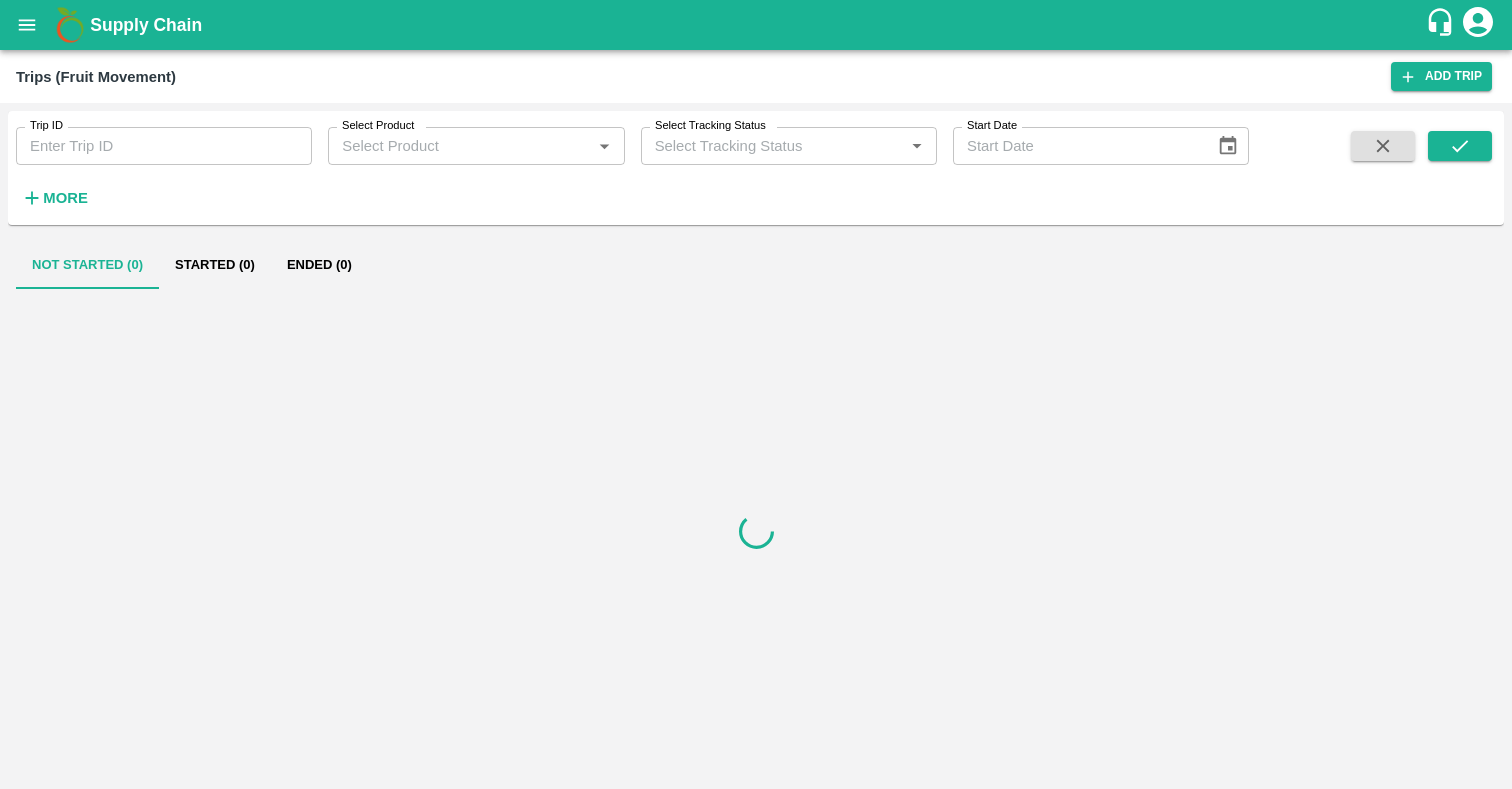 click on "Trip ID" at bounding box center (164, 146) 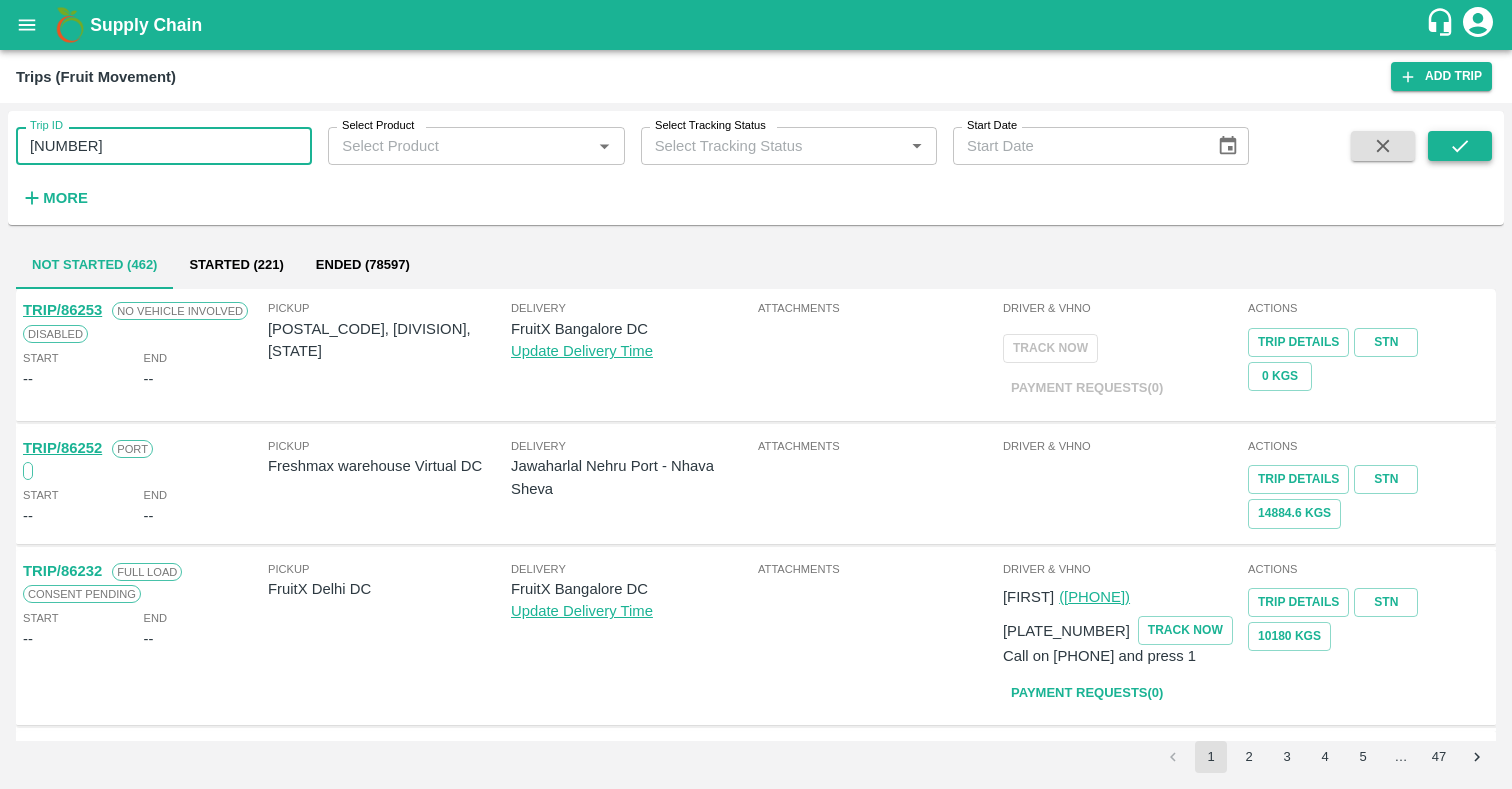 type on "66562" 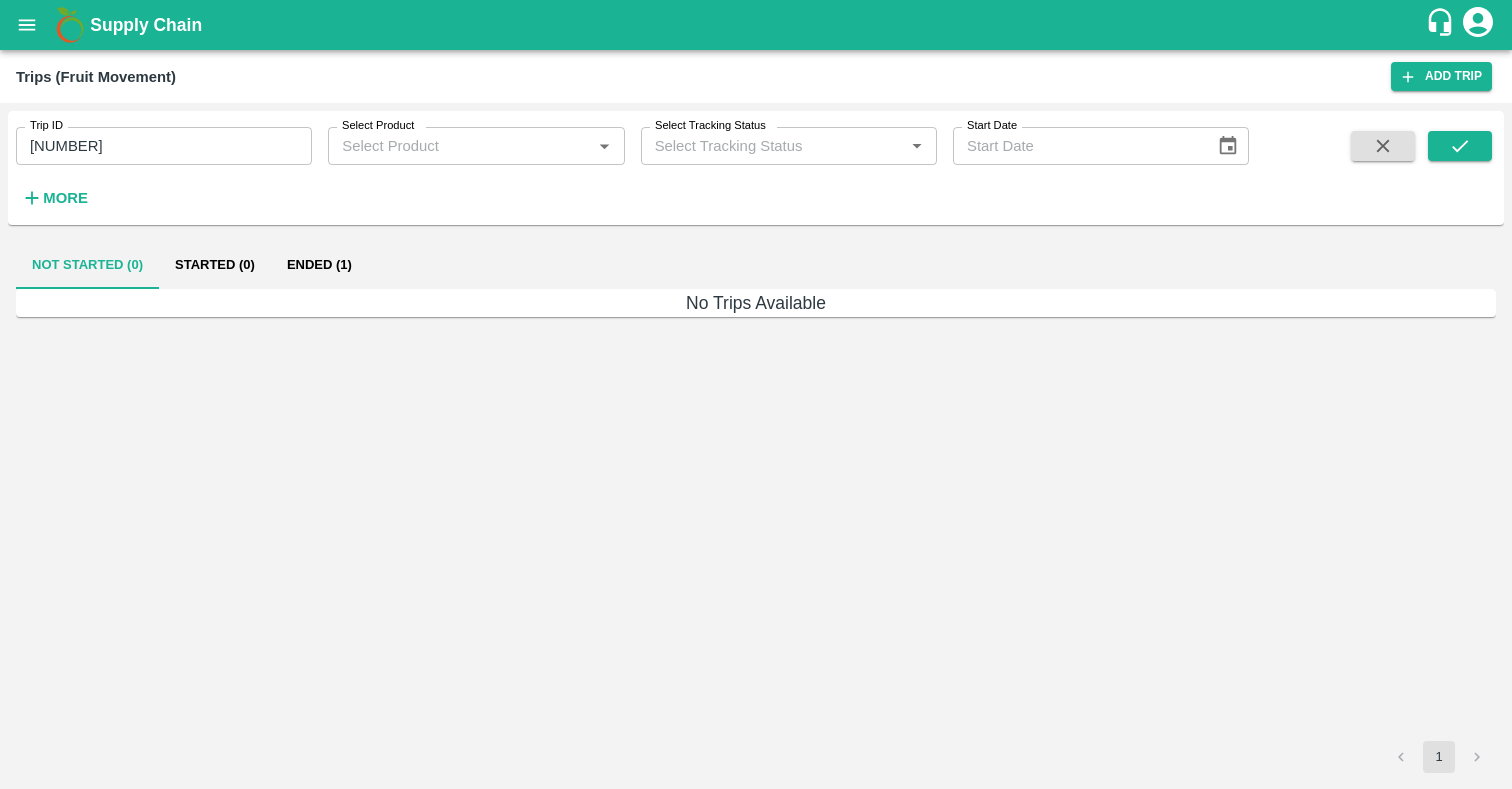 click on "Ended (1)" at bounding box center [319, 265] 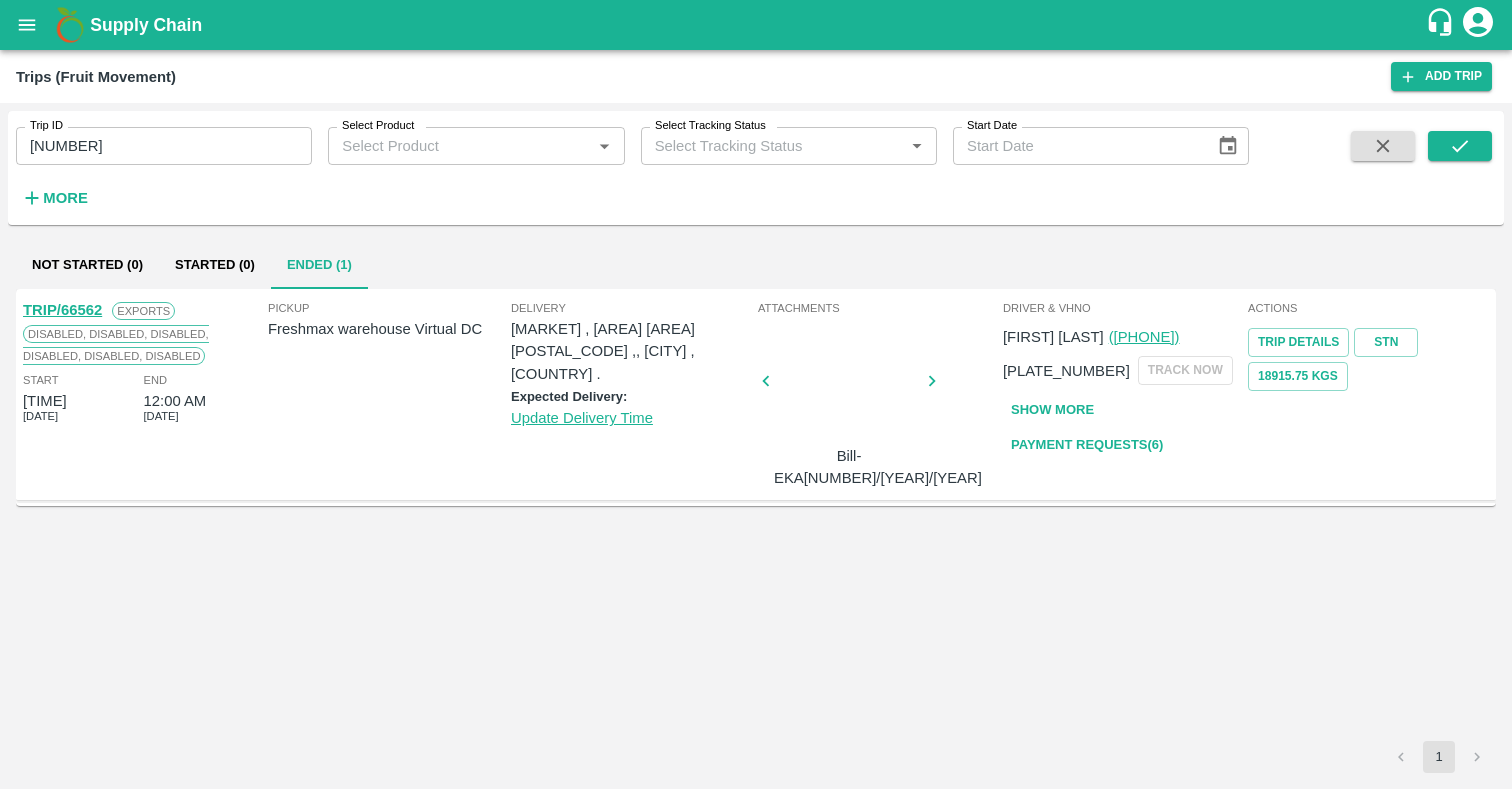 click on "Payment Requests( 6 )" at bounding box center (1087, 445) 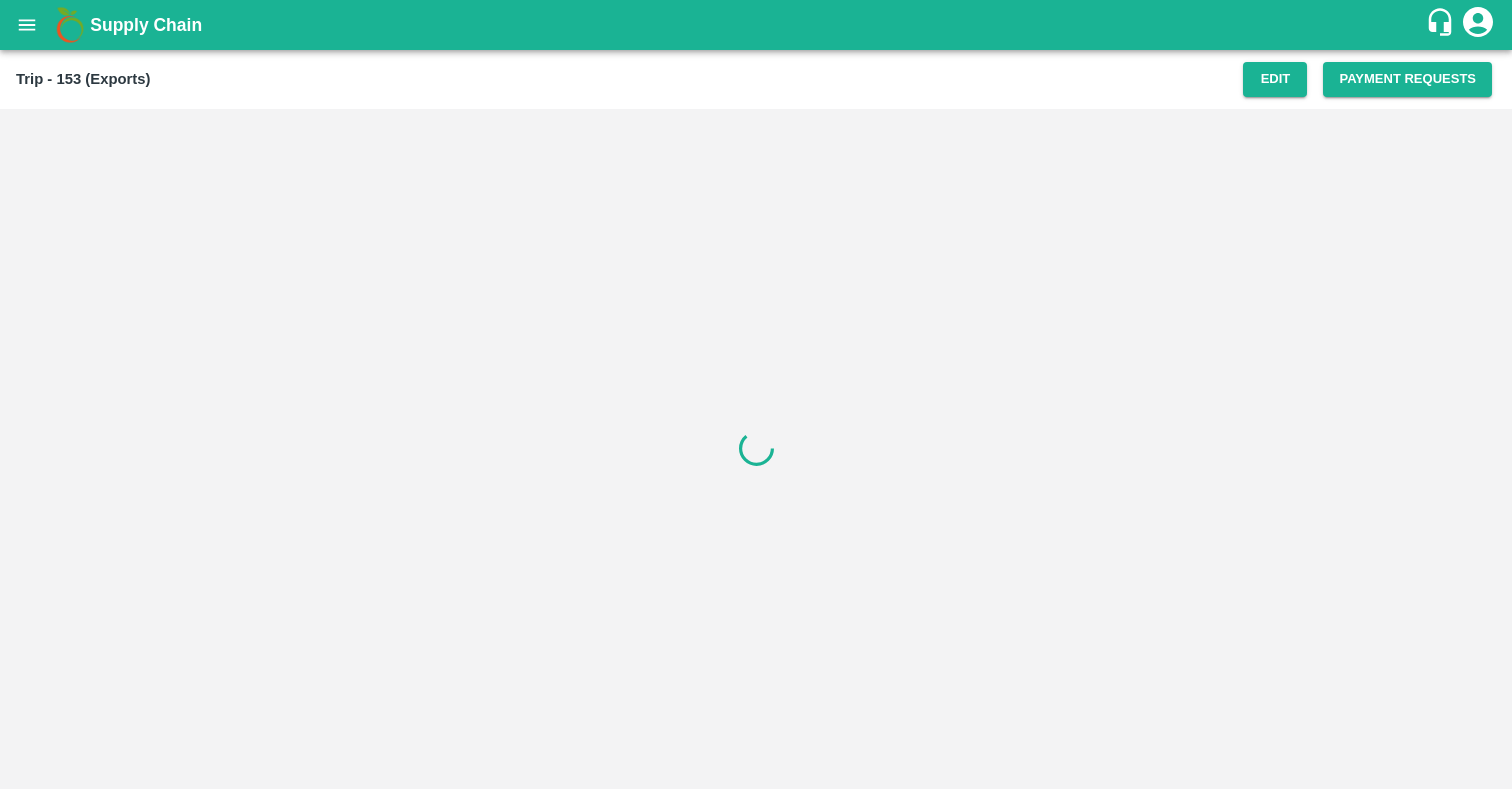scroll, scrollTop: 0, scrollLeft: 0, axis: both 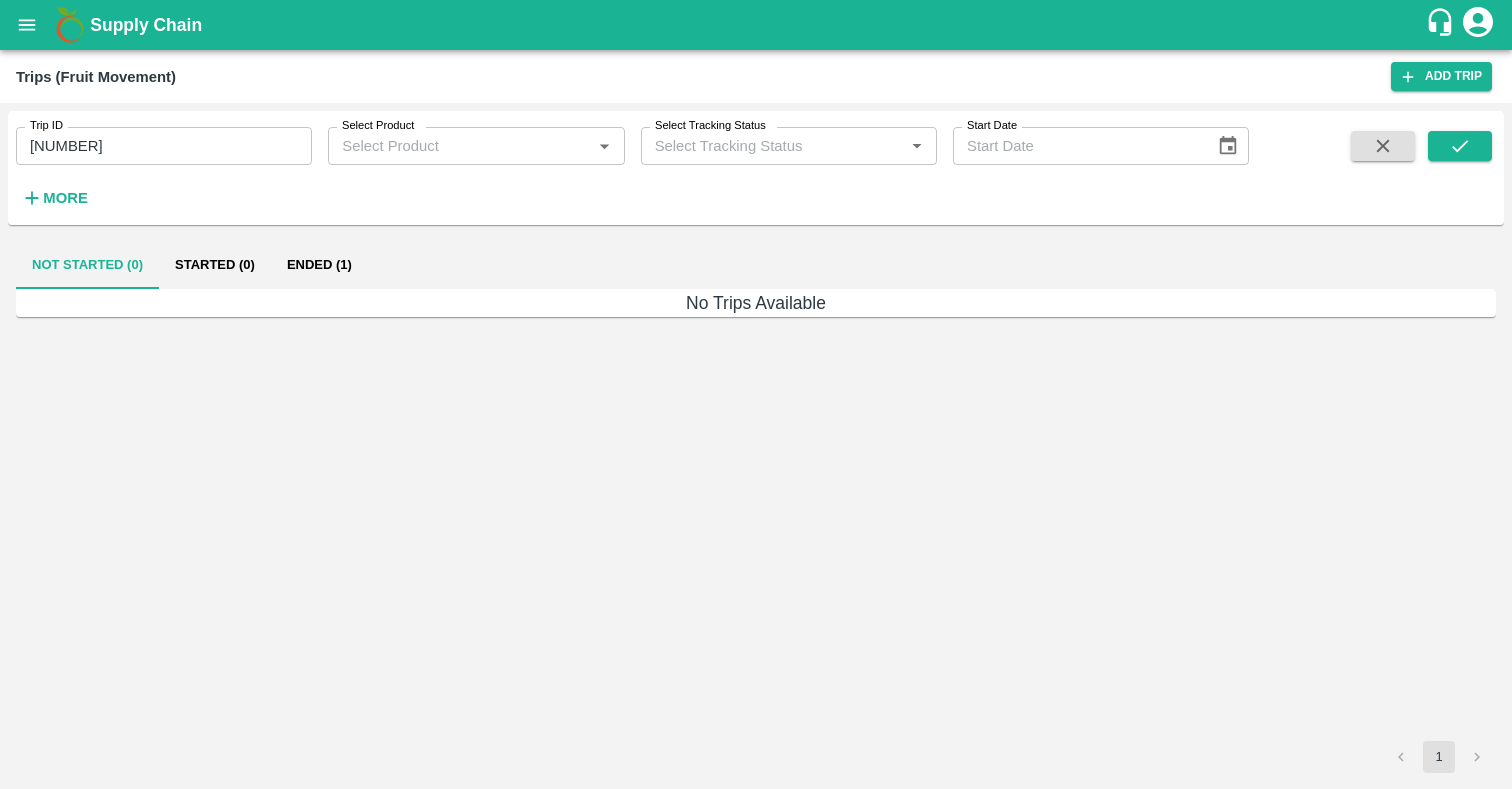 drag, startPoint x: 321, startPoint y: 264, endPoint x: 333, endPoint y: 266, distance: 12.165525 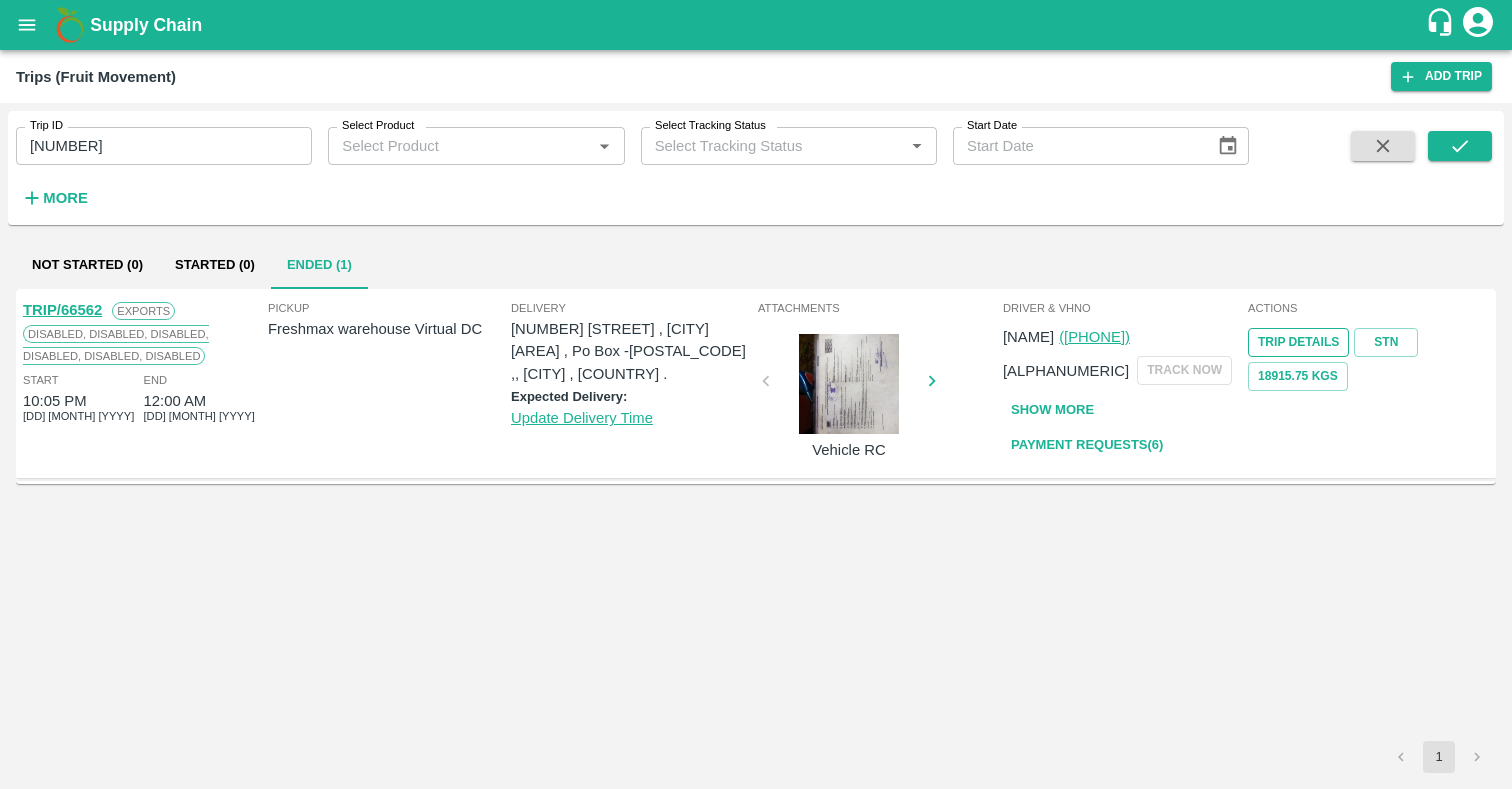 click on "Trip Details" at bounding box center (1298, 342) 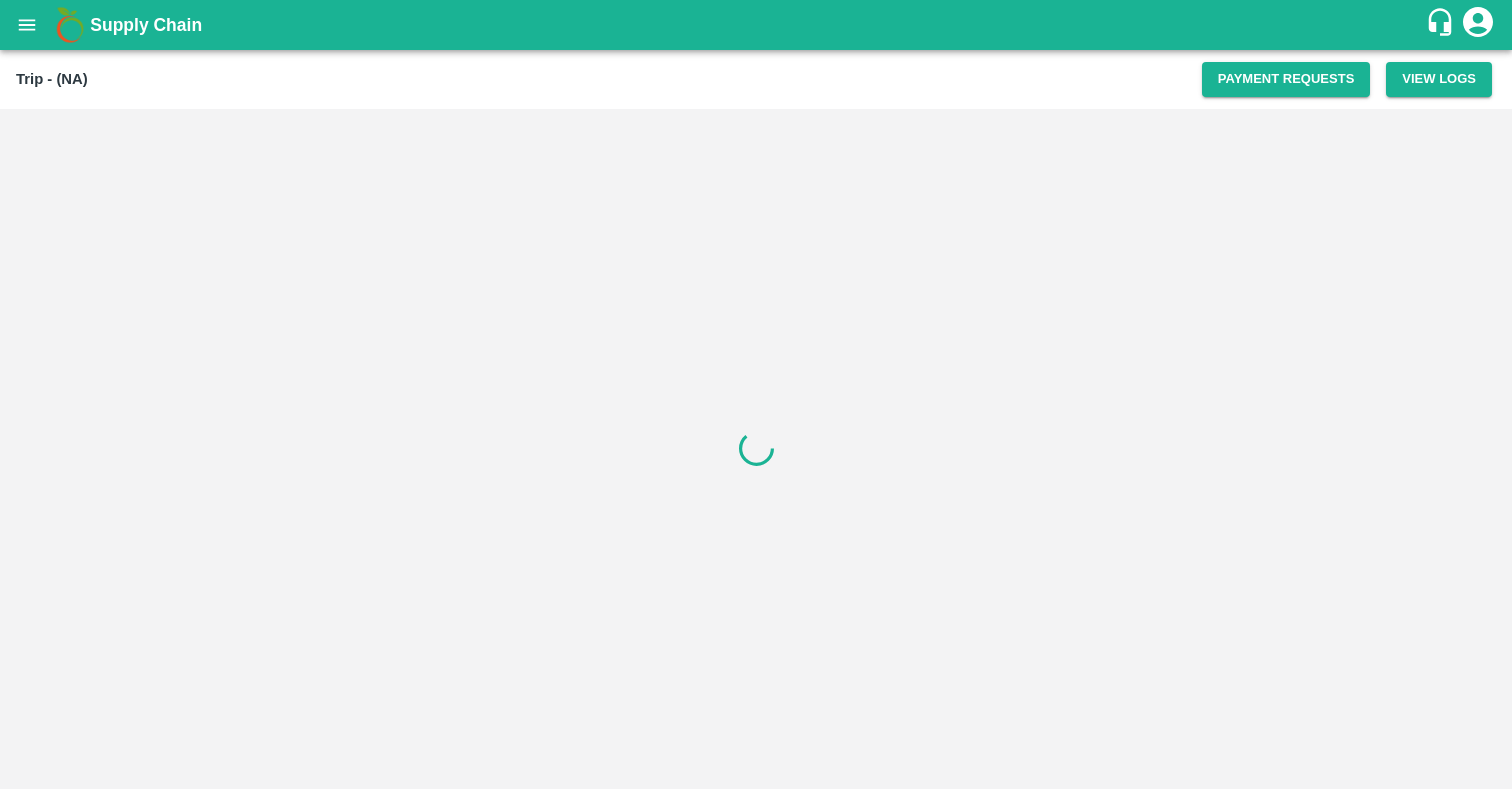 scroll, scrollTop: 0, scrollLeft: 0, axis: both 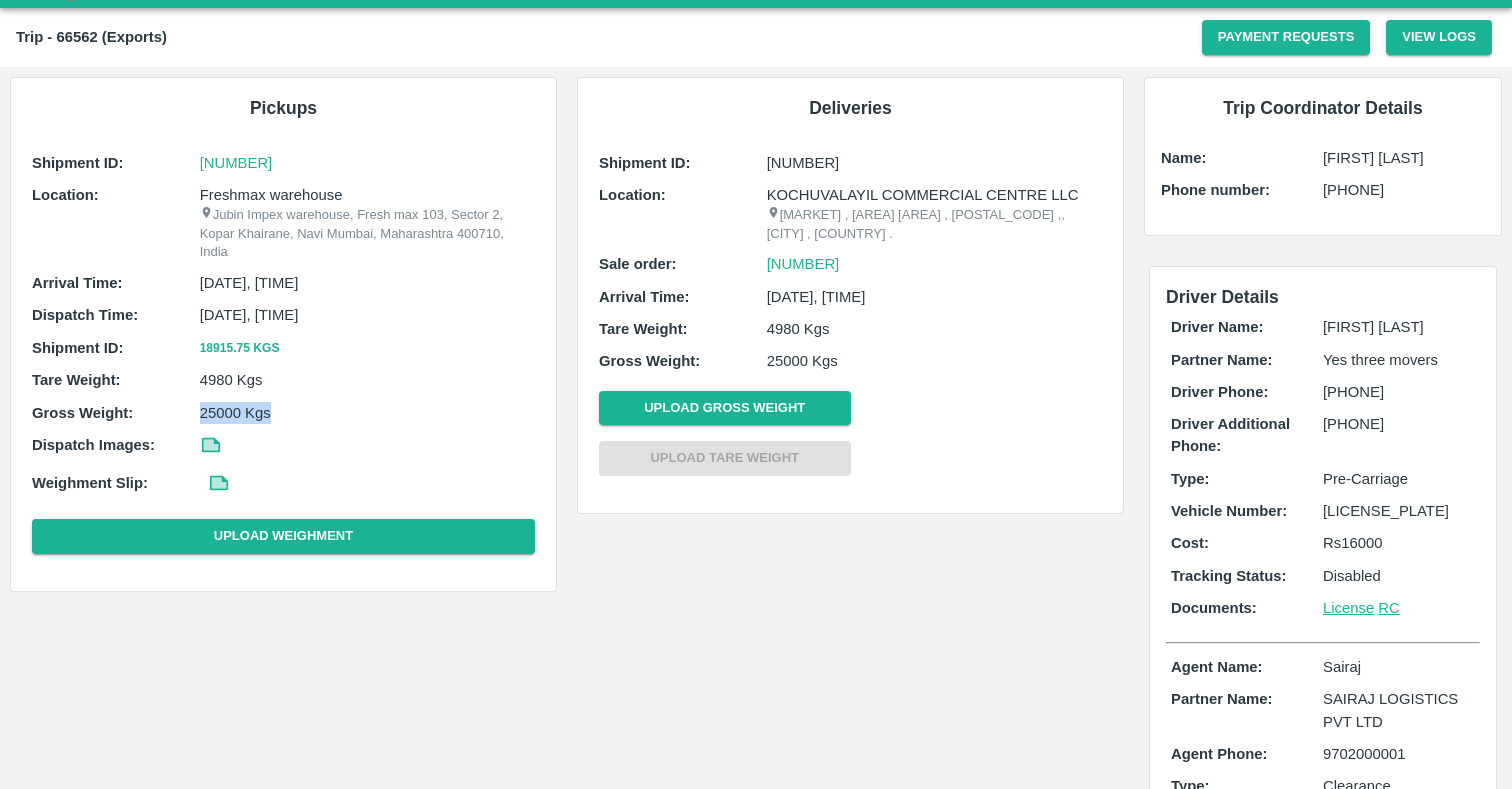 drag, startPoint x: 192, startPoint y: 410, endPoint x: 359, endPoint y: 406, distance: 167.0479 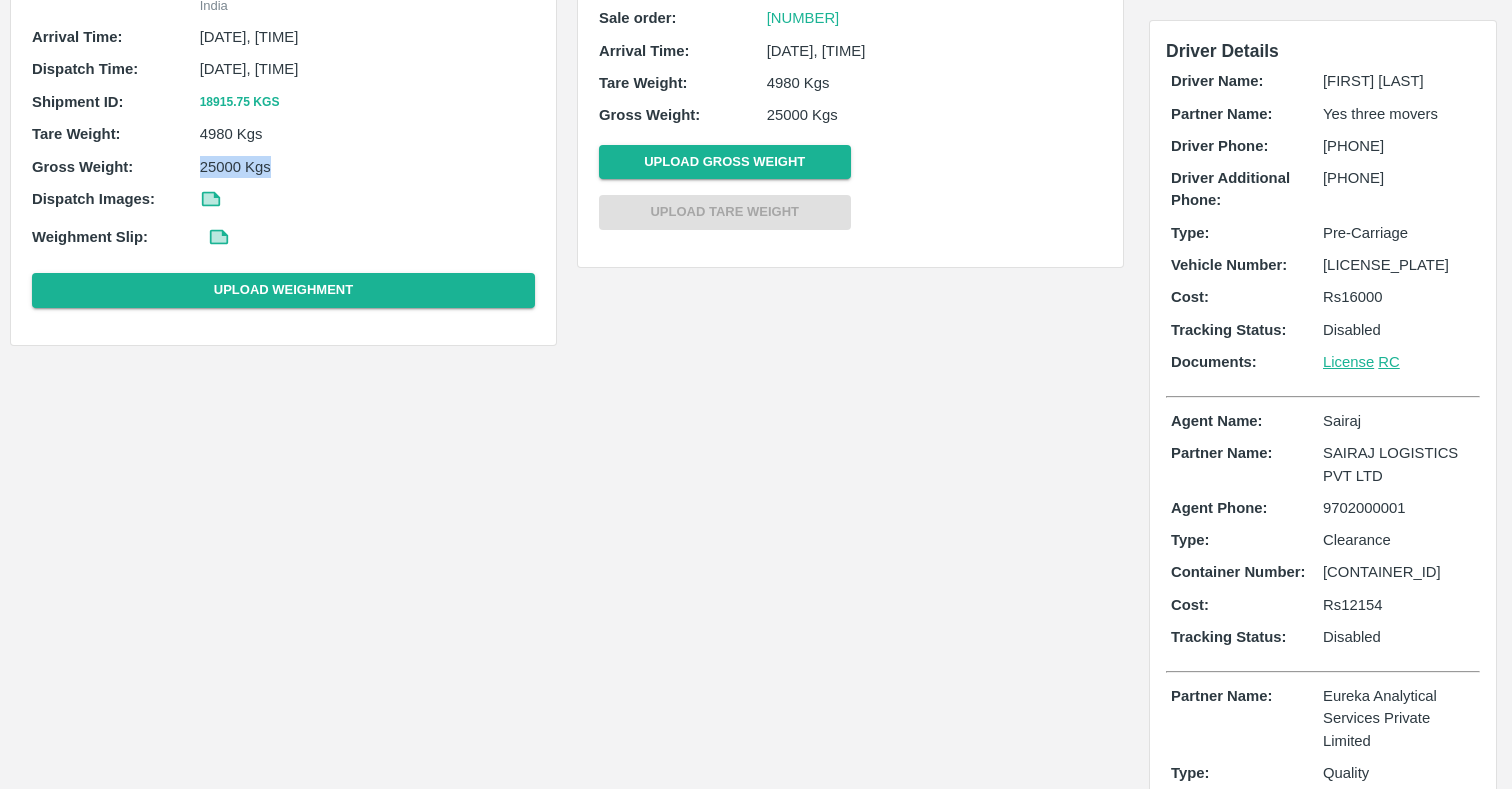 scroll, scrollTop: 287, scrollLeft: 0, axis: vertical 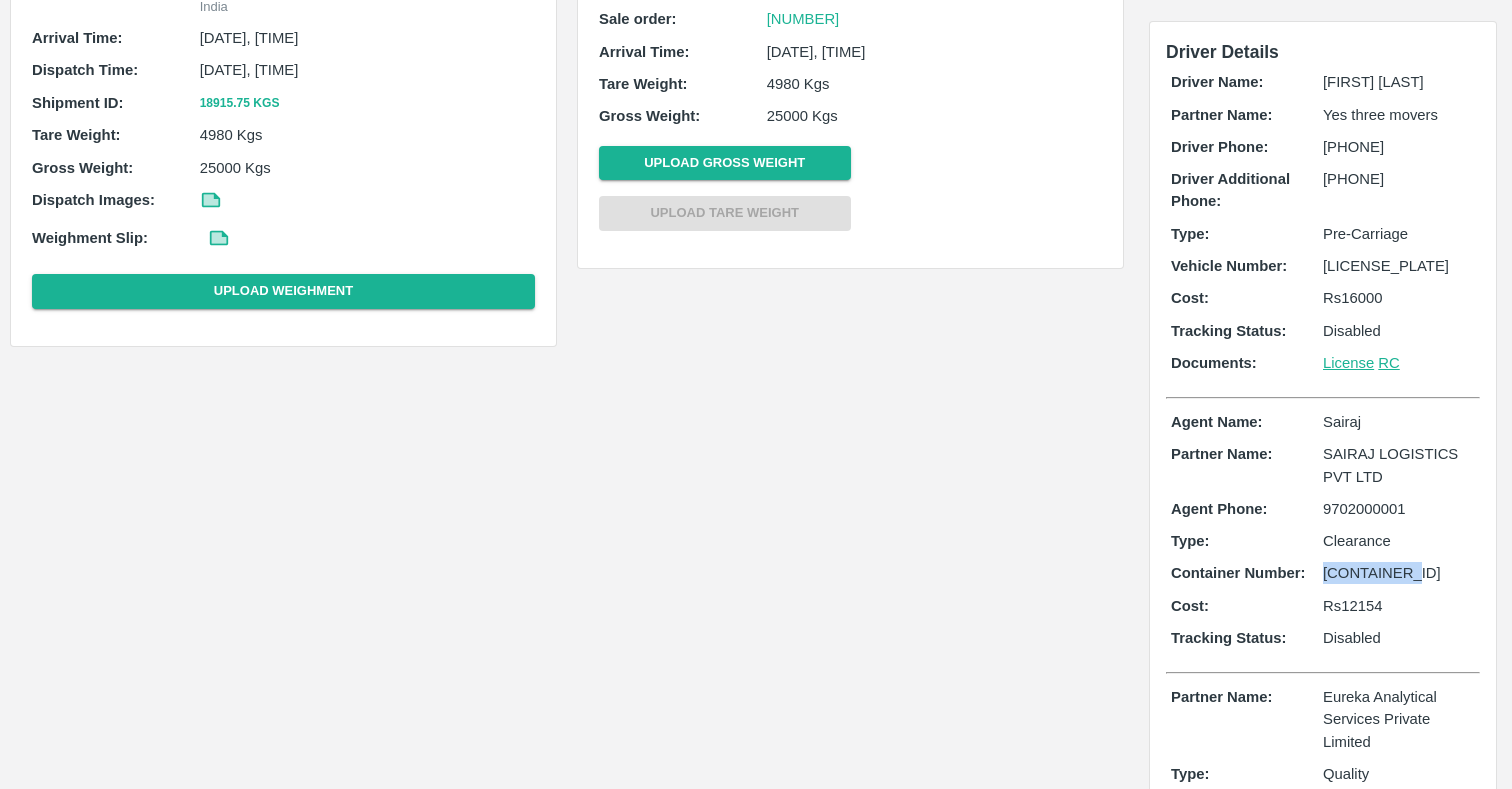 drag, startPoint x: 1302, startPoint y: 571, endPoint x: 1444, endPoint y: 569, distance: 142.01408 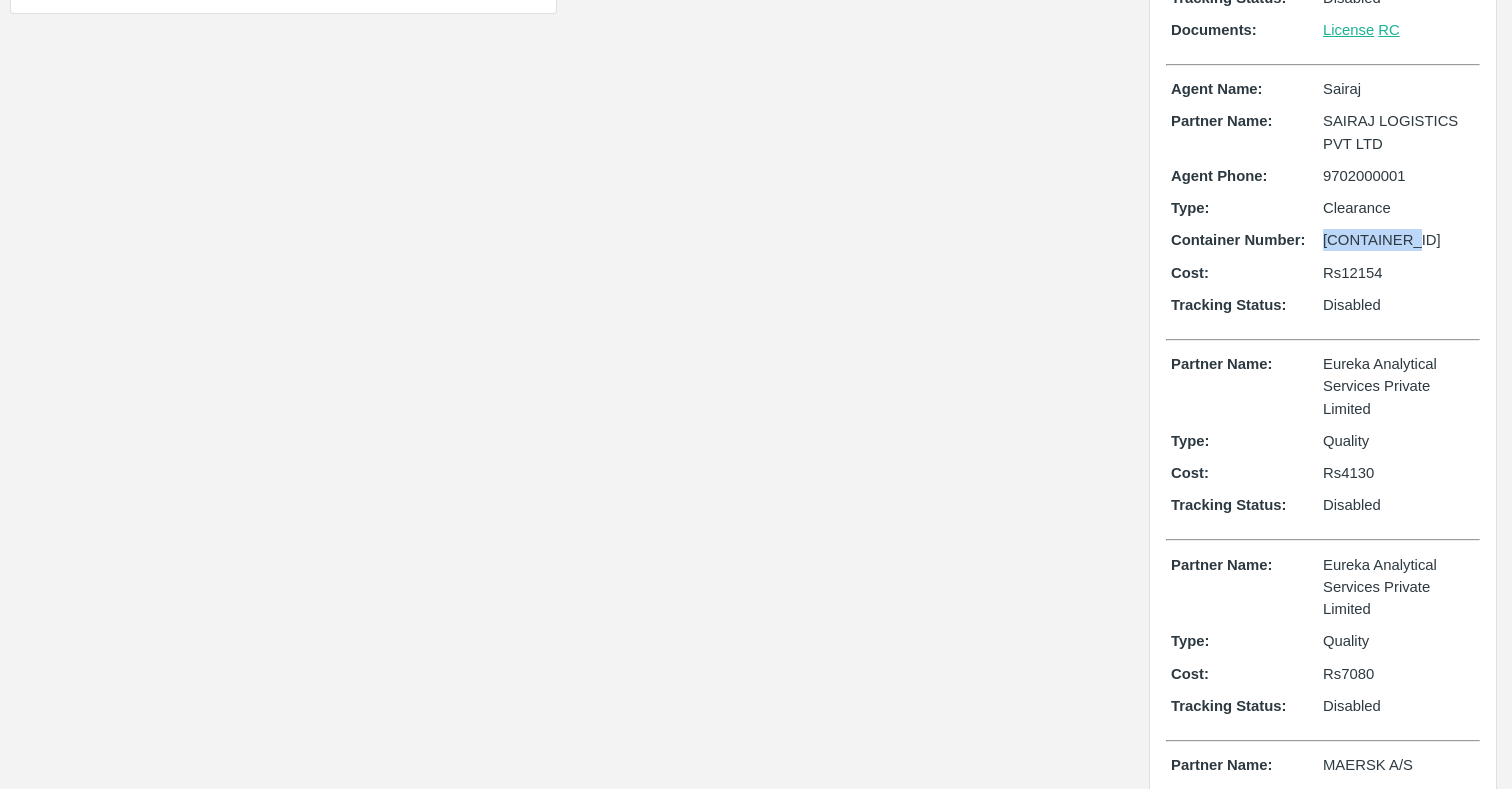 scroll, scrollTop: 0, scrollLeft: 0, axis: both 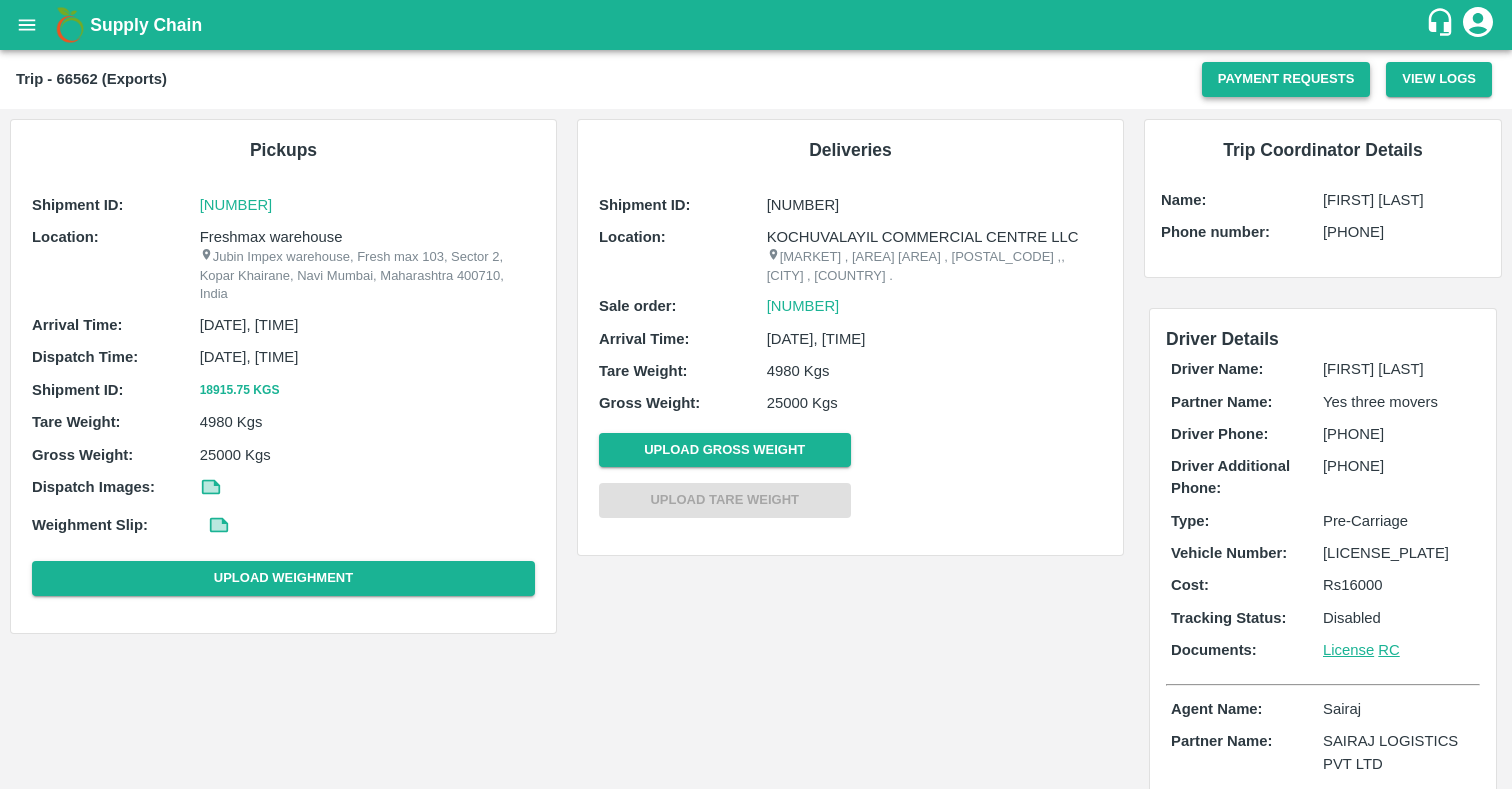 click on "Payment Requests" at bounding box center (1286, 79) 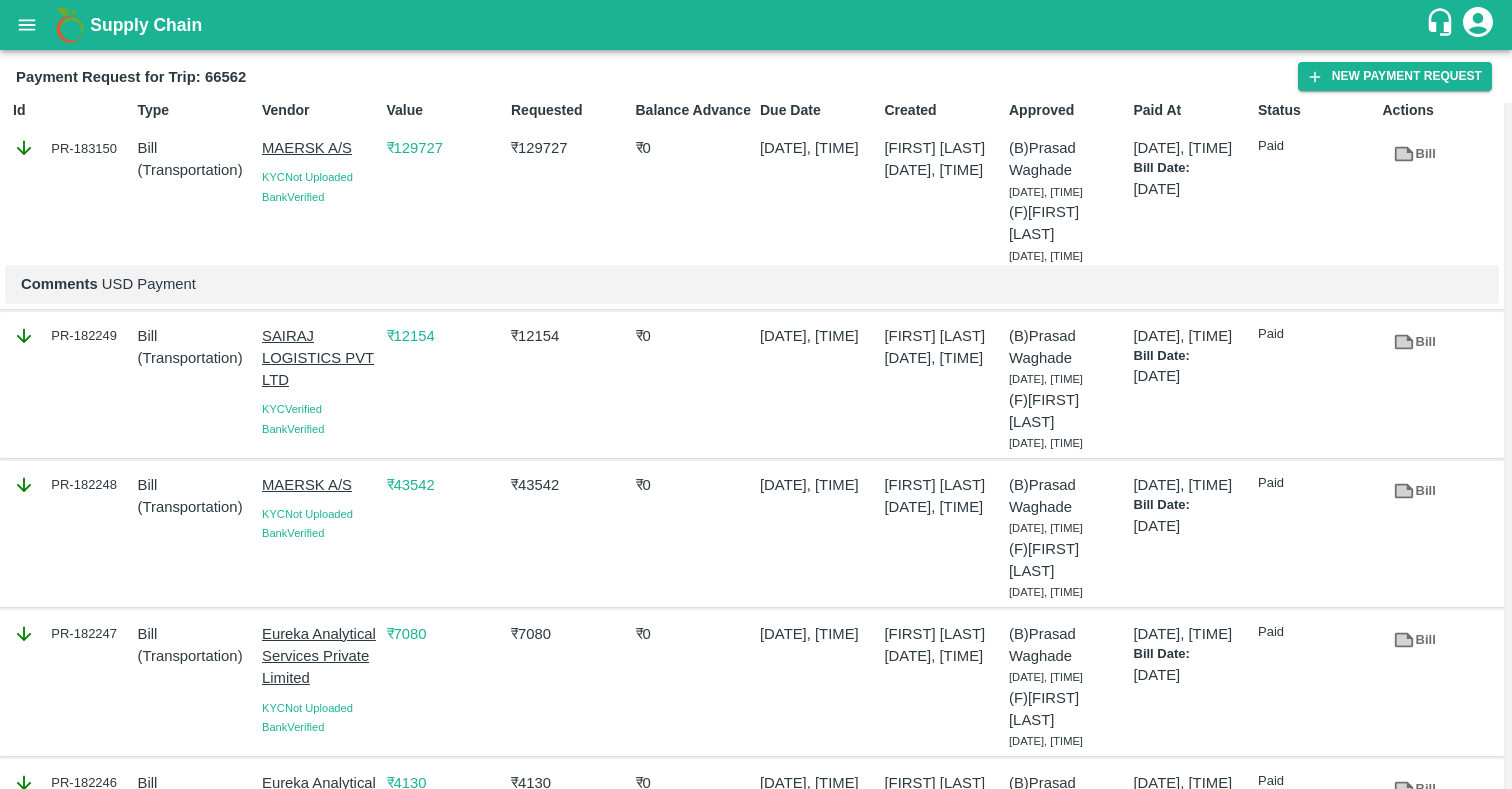 scroll, scrollTop: 0, scrollLeft: 0, axis: both 